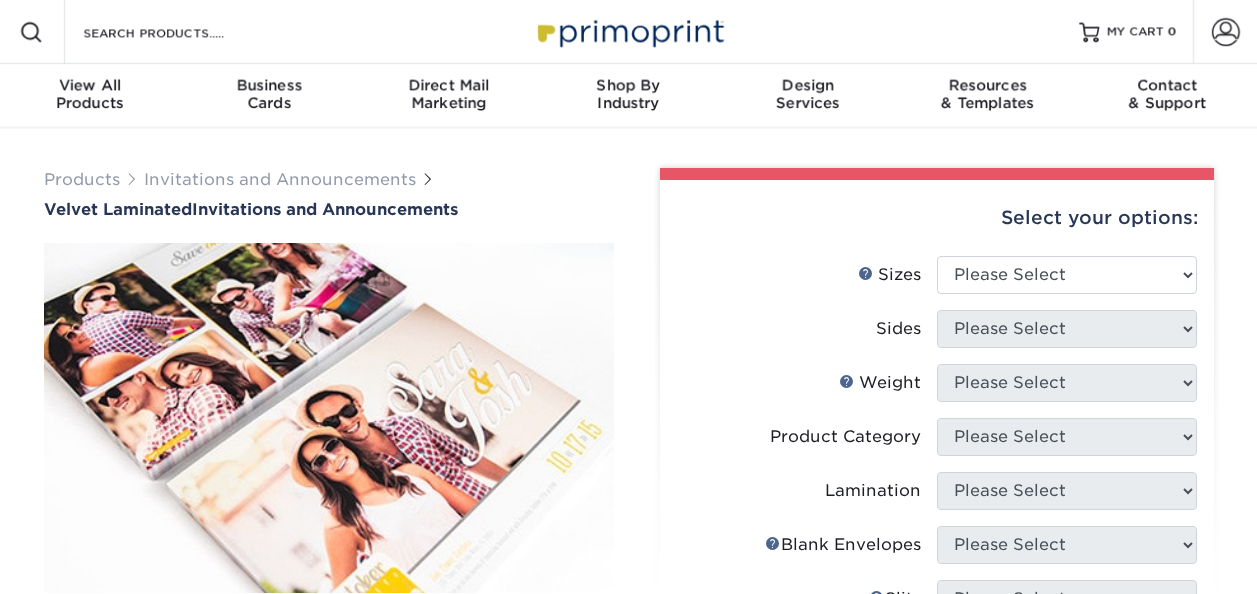 scroll, scrollTop: 0, scrollLeft: 0, axis: both 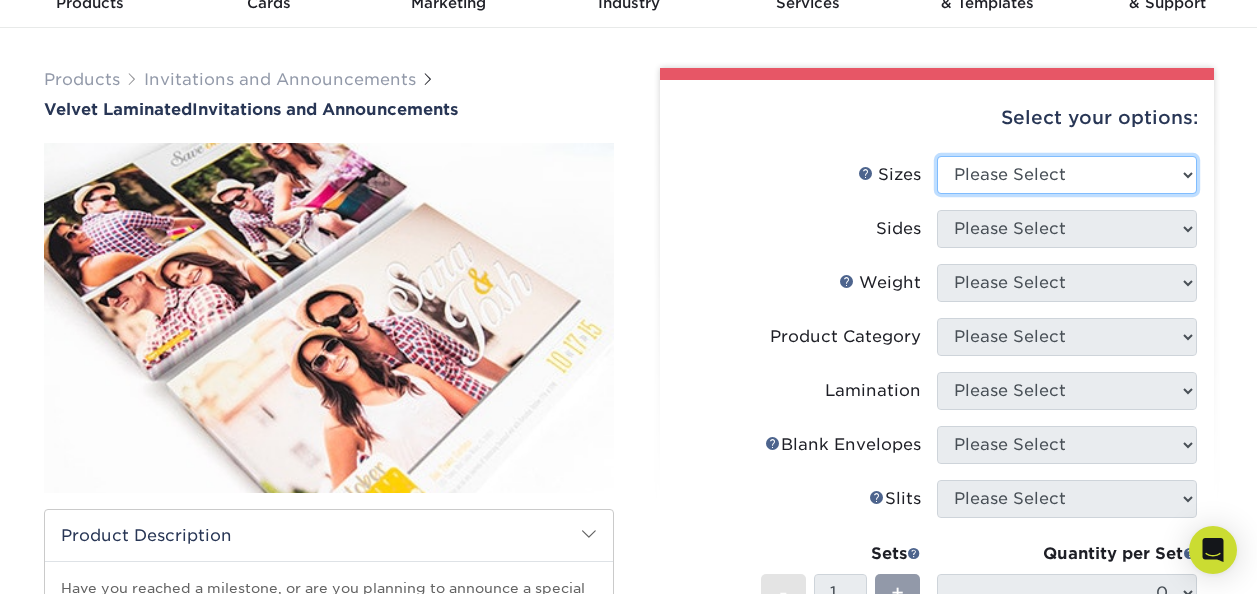 click on "Please Select
4.25" x 5.5"
4.25" x 6"
5" x 7"
5.5" x 8.5"
6" x 6"" at bounding box center (1067, 175) 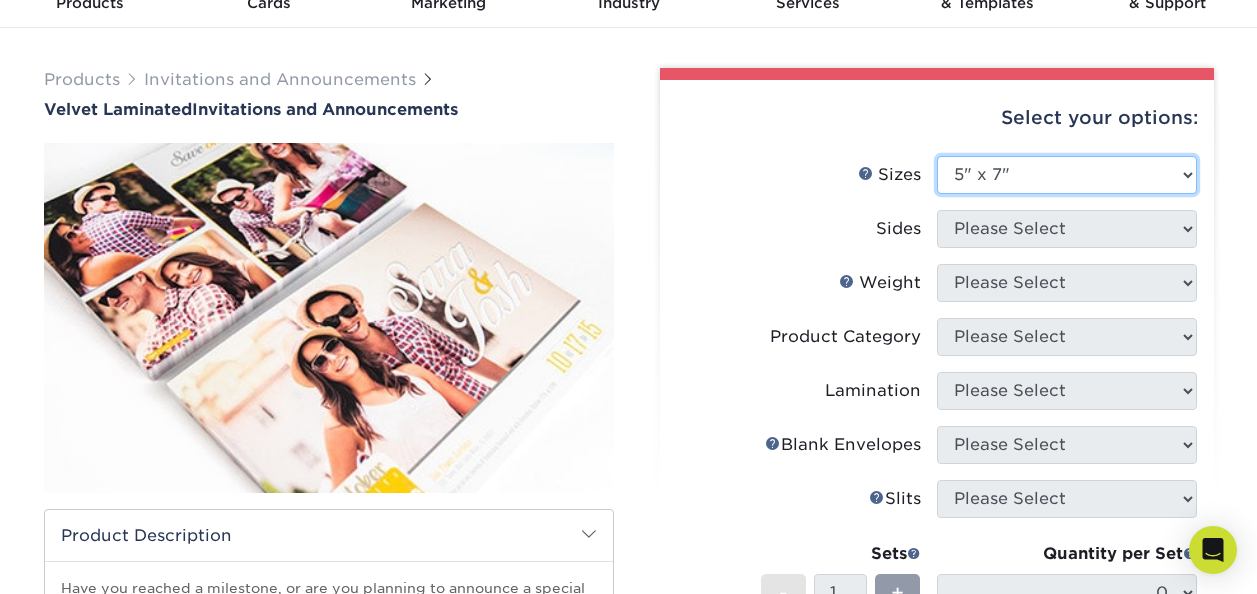 click on "Please Select
4.25" x 5.5"
4.25" x 6"
5" x 7"
5.5" x 8.5"
6" x 6"" at bounding box center [1067, 175] 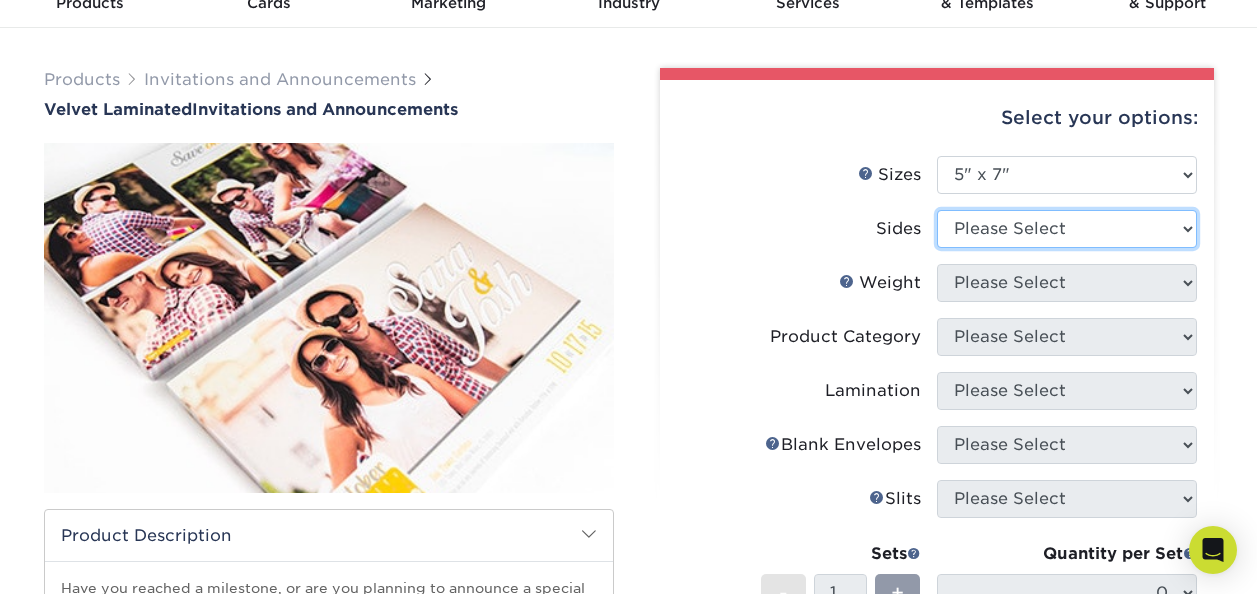 click on "Please Select Print Both Sides Print Front Only" at bounding box center (1067, 229) 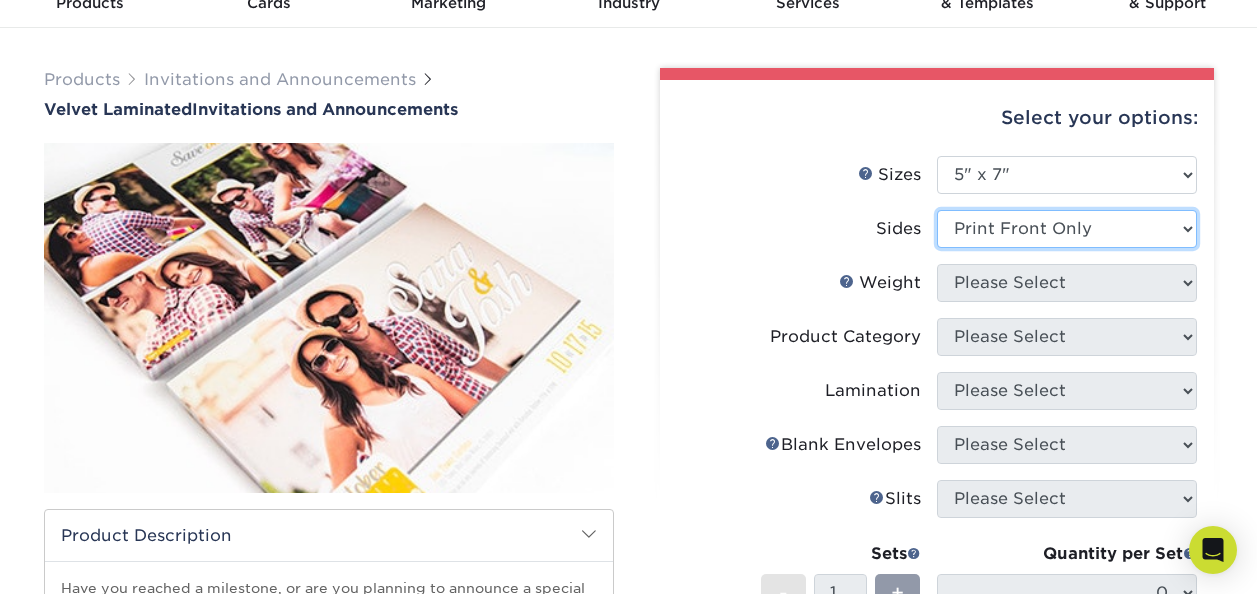click on "Please Select Print Both Sides Print Front Only" at bounding box center [1067, 229] 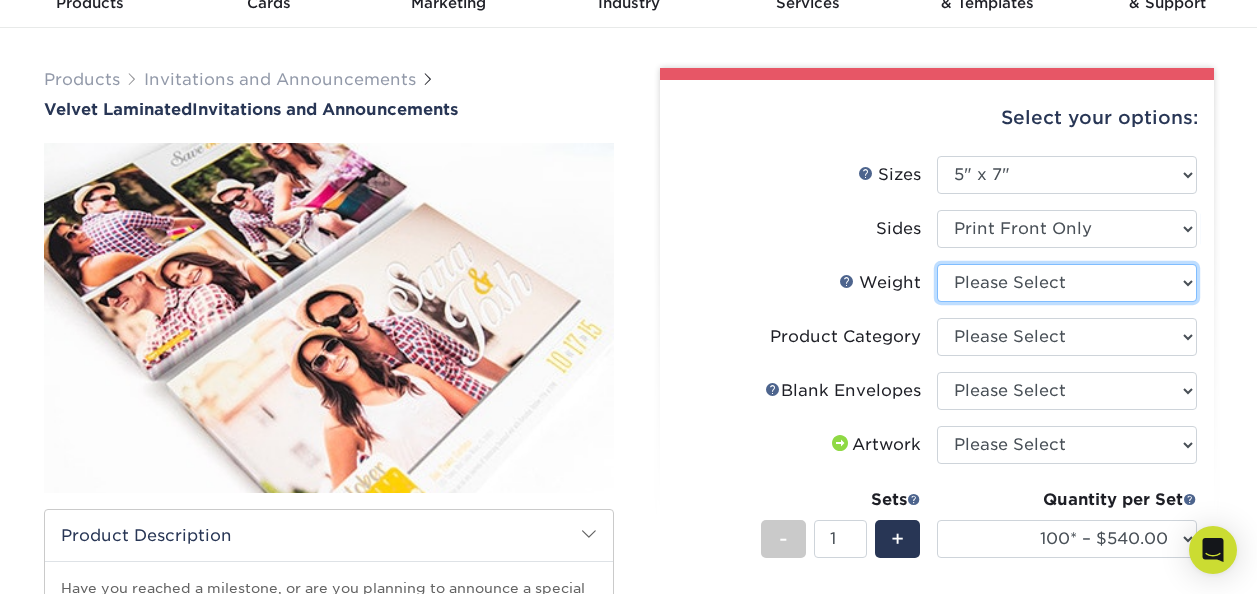 click on "Please Select 16PT" at bounding box center [1067, 283] 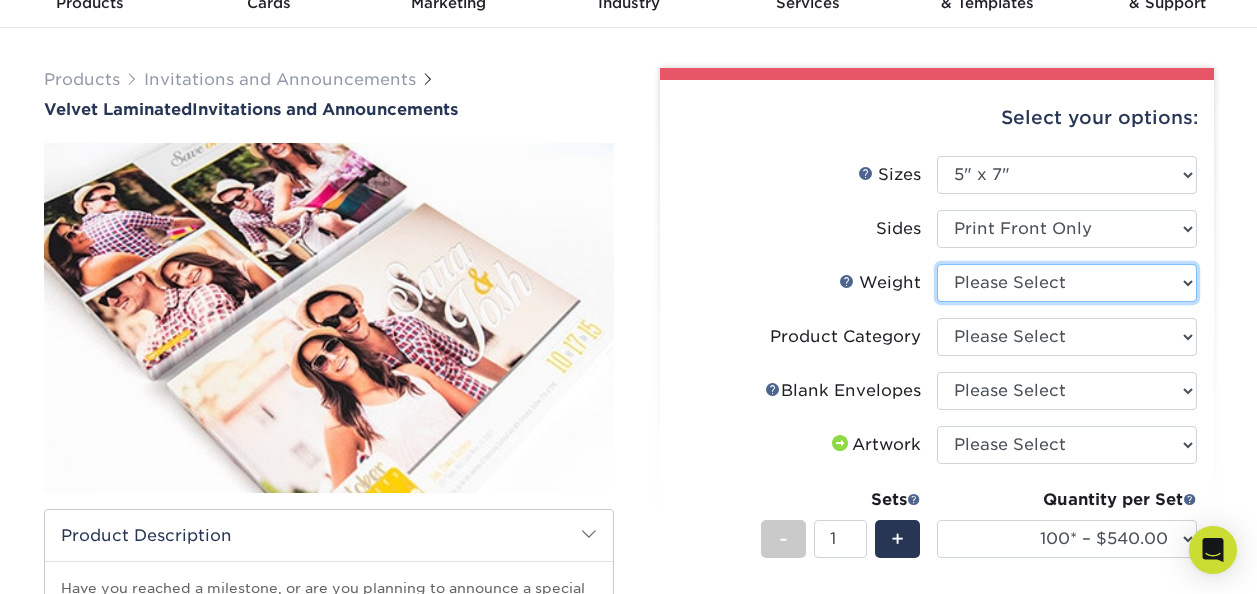 select on "16PT" 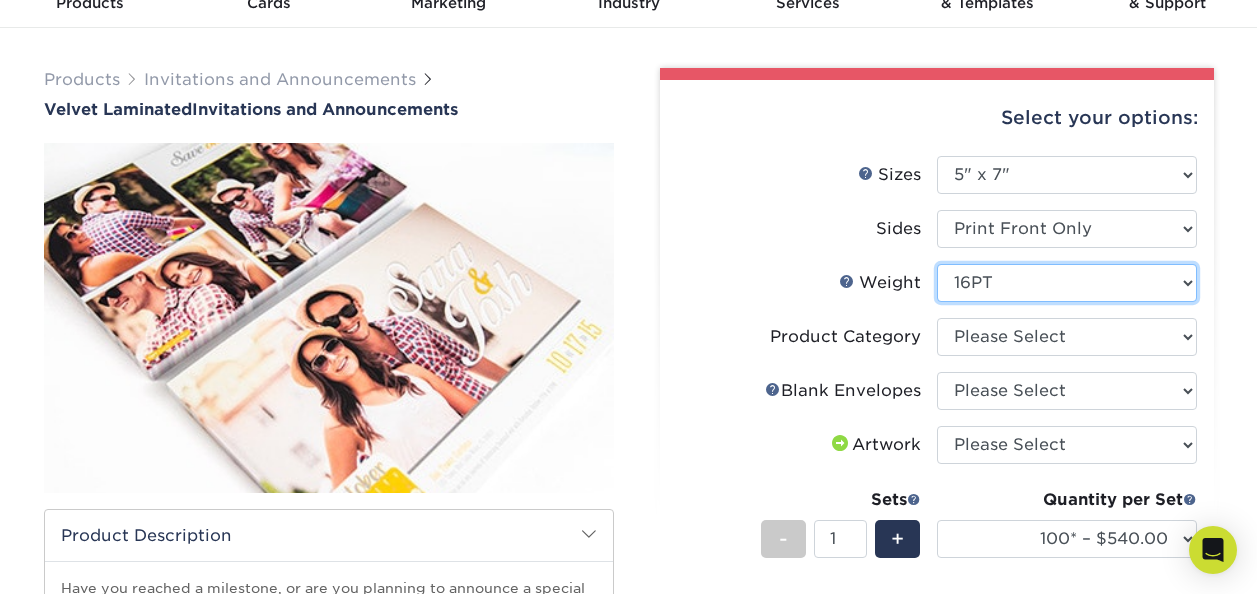 click on "Please Select 16PT" at bounding box center [1067, 283] 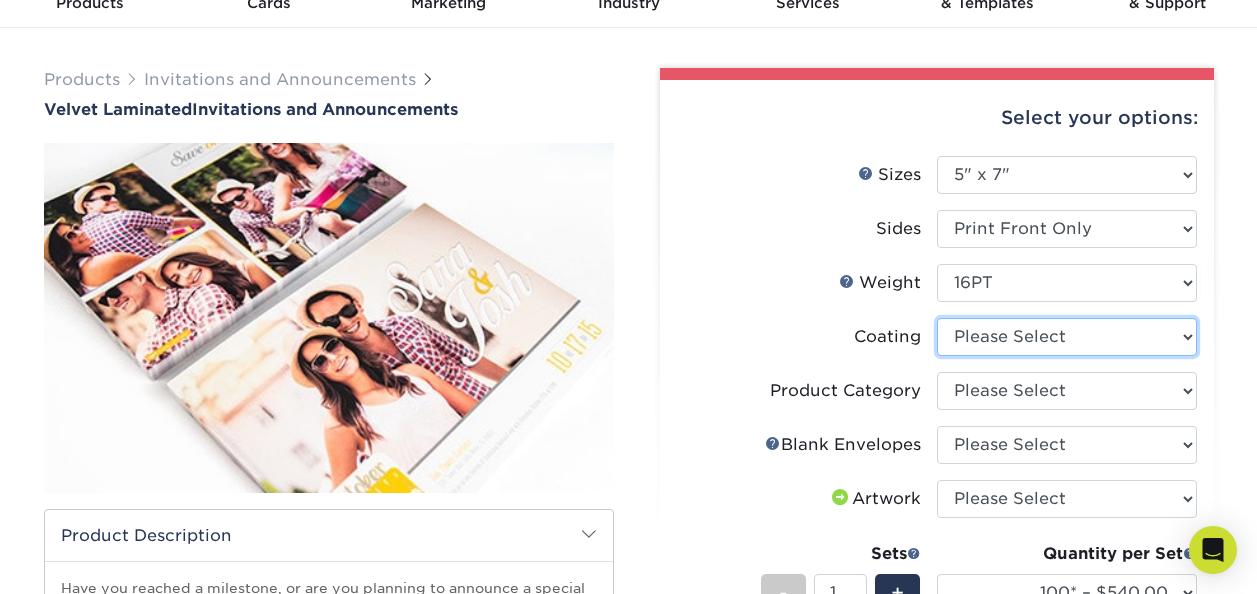 click at bounding box center [1067, 337] 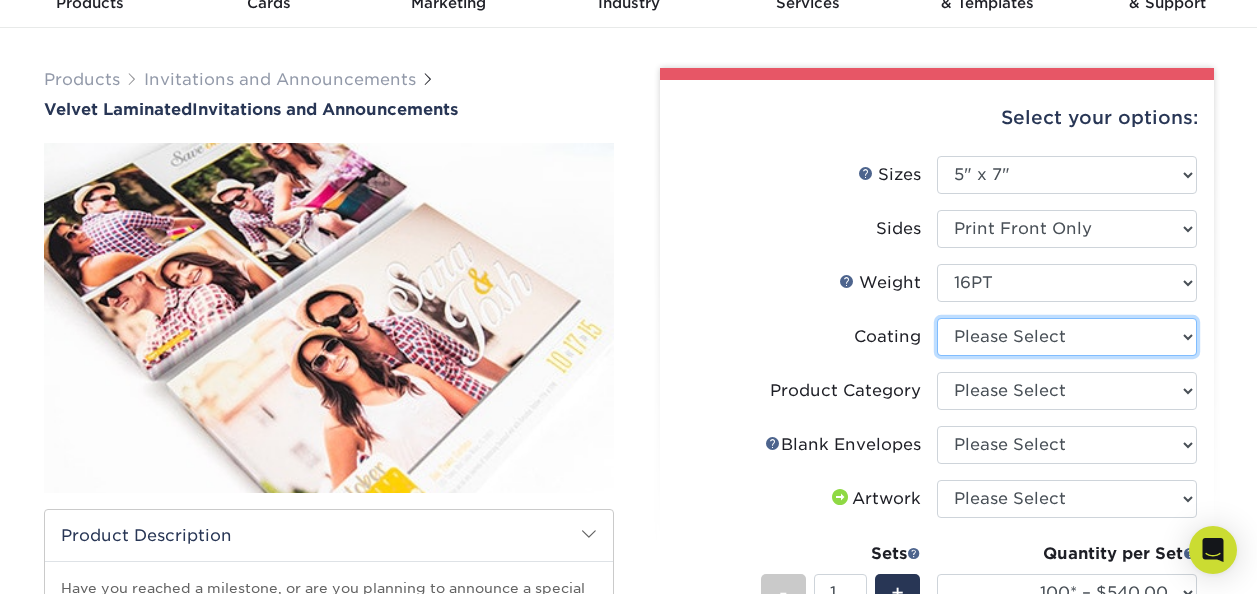 select on "3e7618de-abca-4bda-9f97-8b9129e913d8" 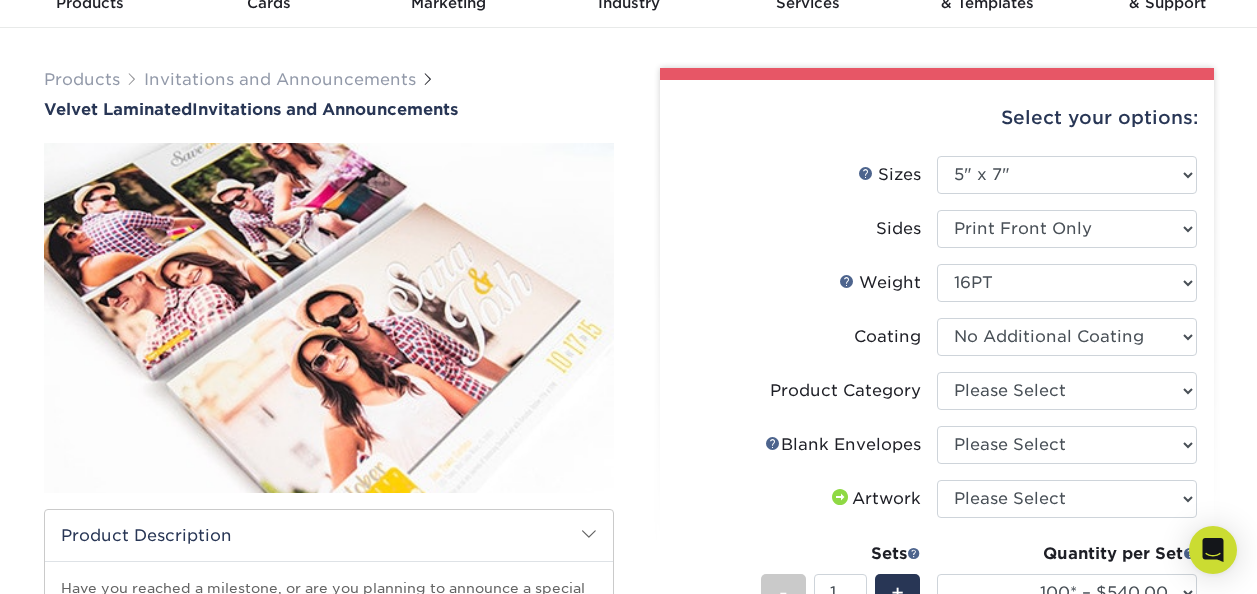 click at bounding box center [1067, 337] 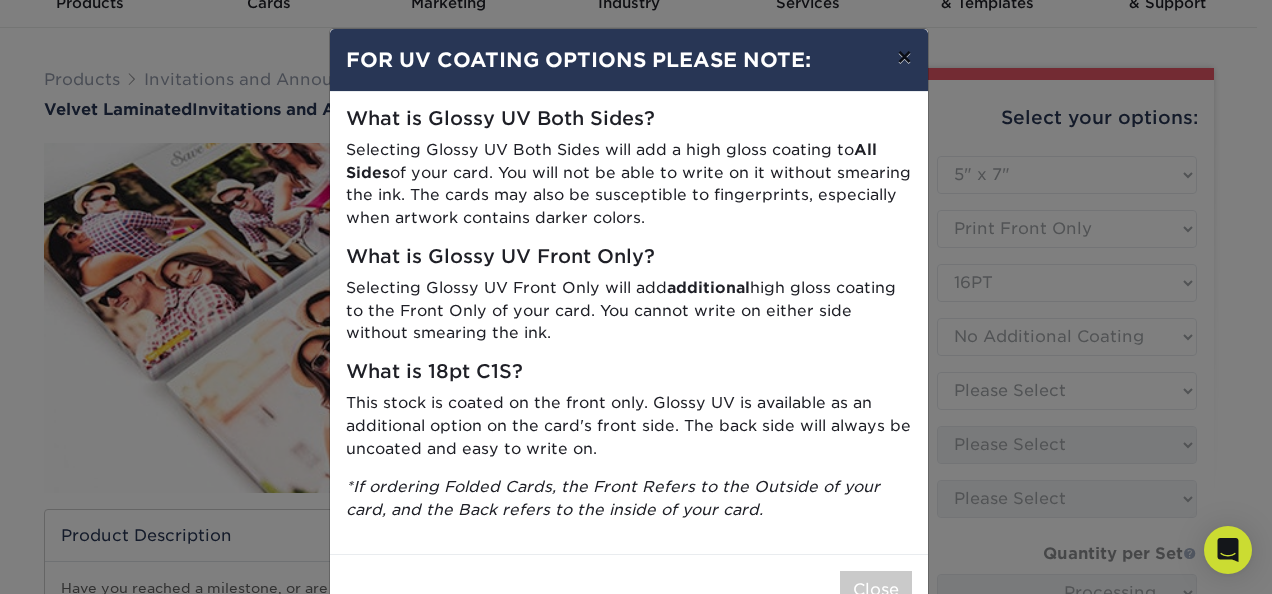 click on "×" at bounding box center (904, 57) 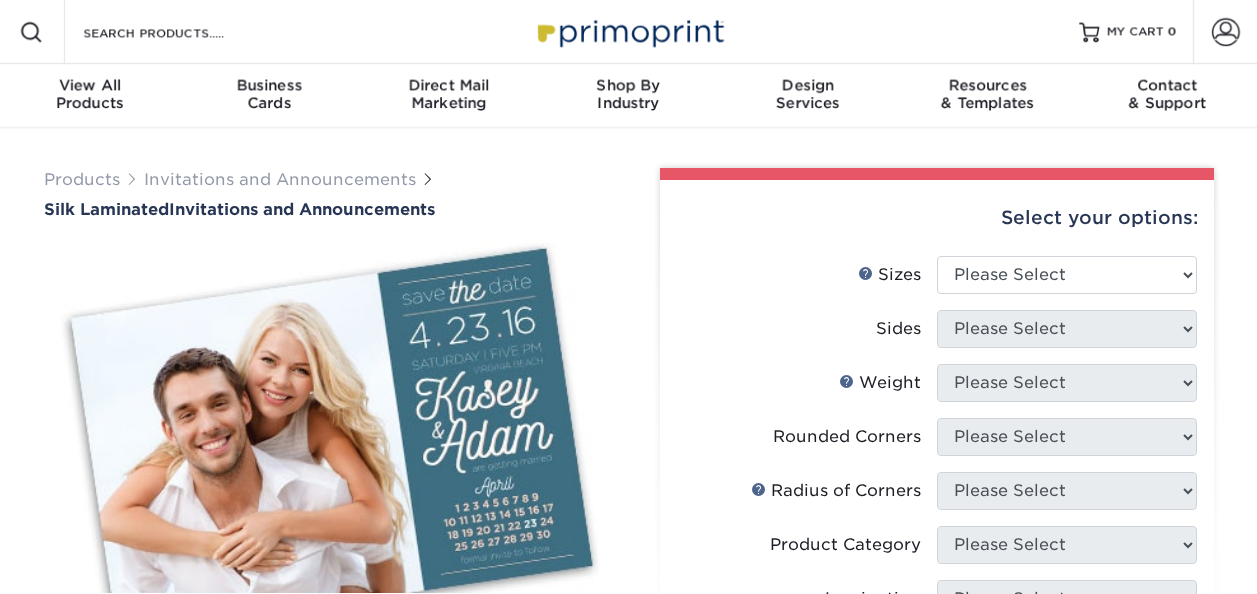 scroll, scrollTop: 0, scrollLeft: 0, axis: both 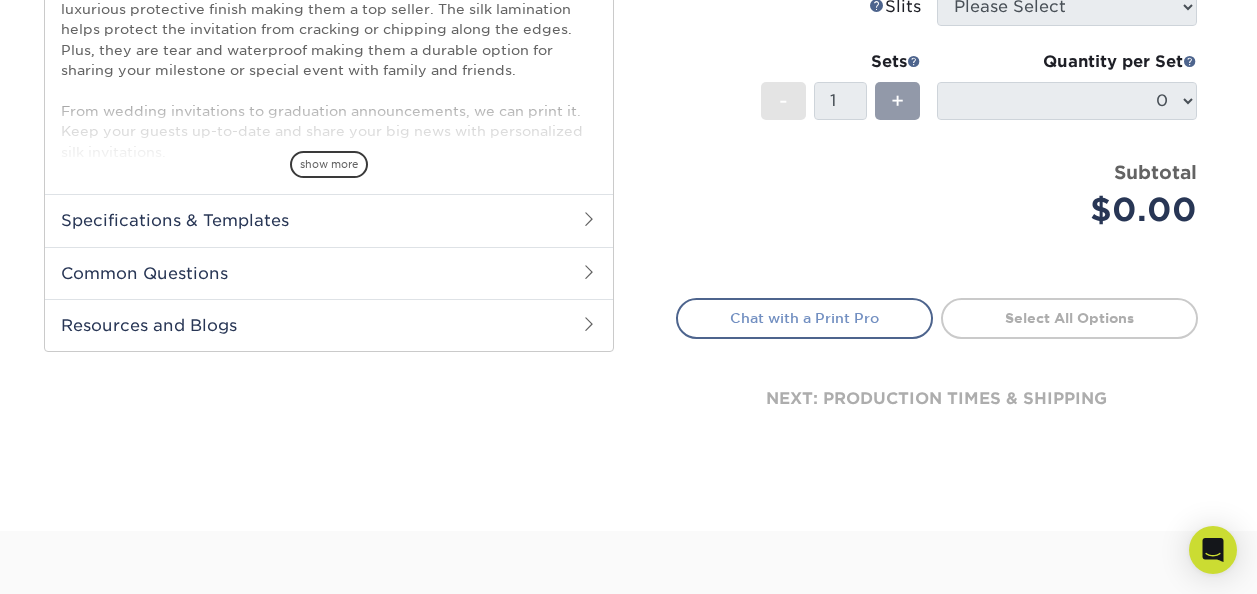 click on "Chat with a Print Pro" at bounding box center (804, 318) 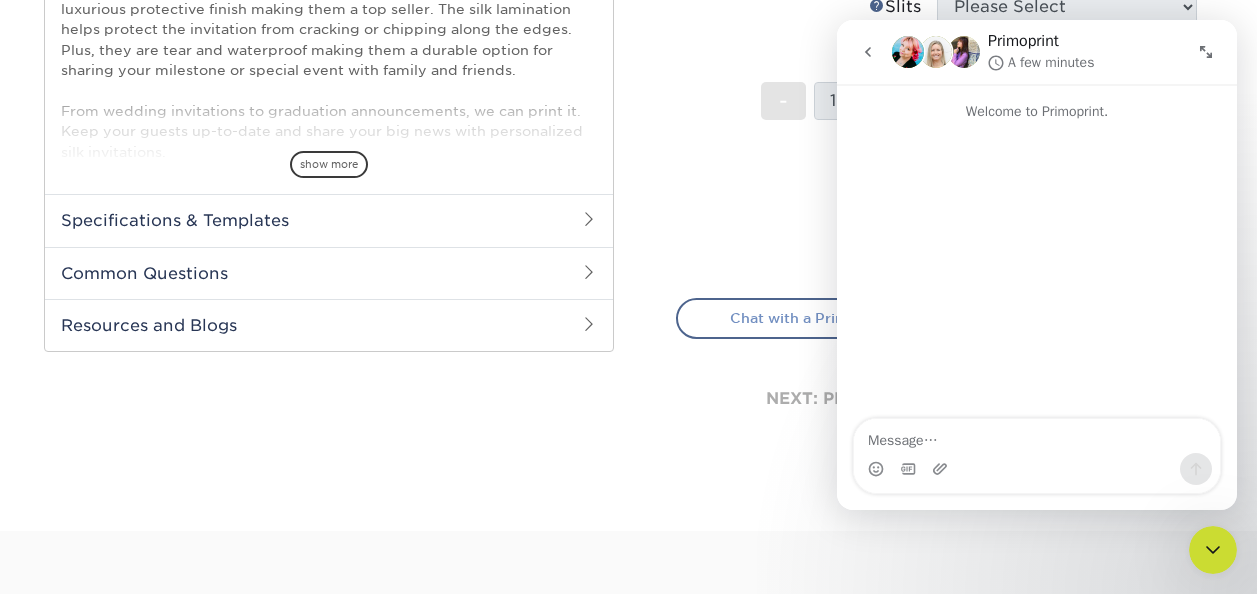 scroll, scrollTop: 0, scrollLeft: 0, axis: both 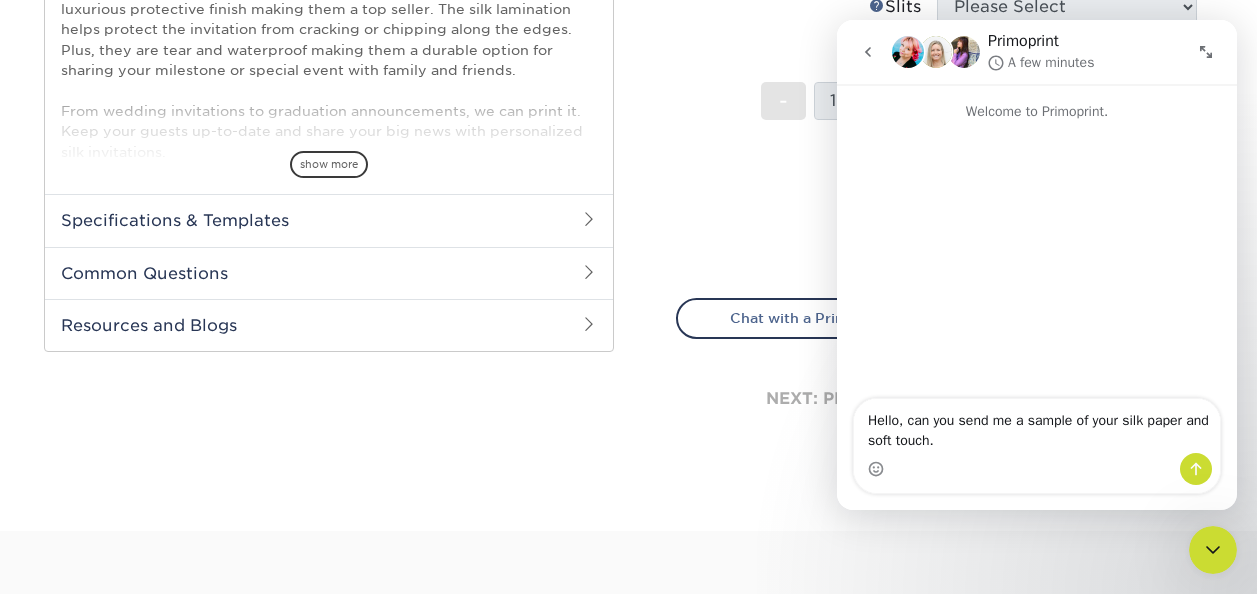 type on "Hello, can you send me a sample of your silk paper and soft touch." 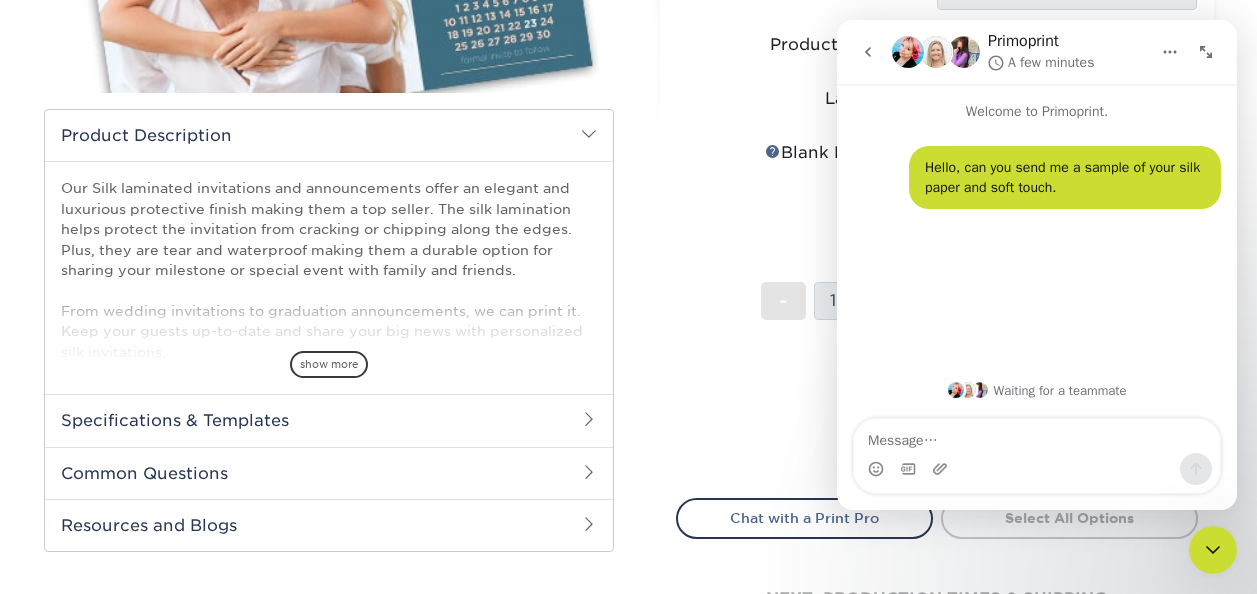 scroll, scrollTop: 600, scrollLeft: 0, axis: vertical 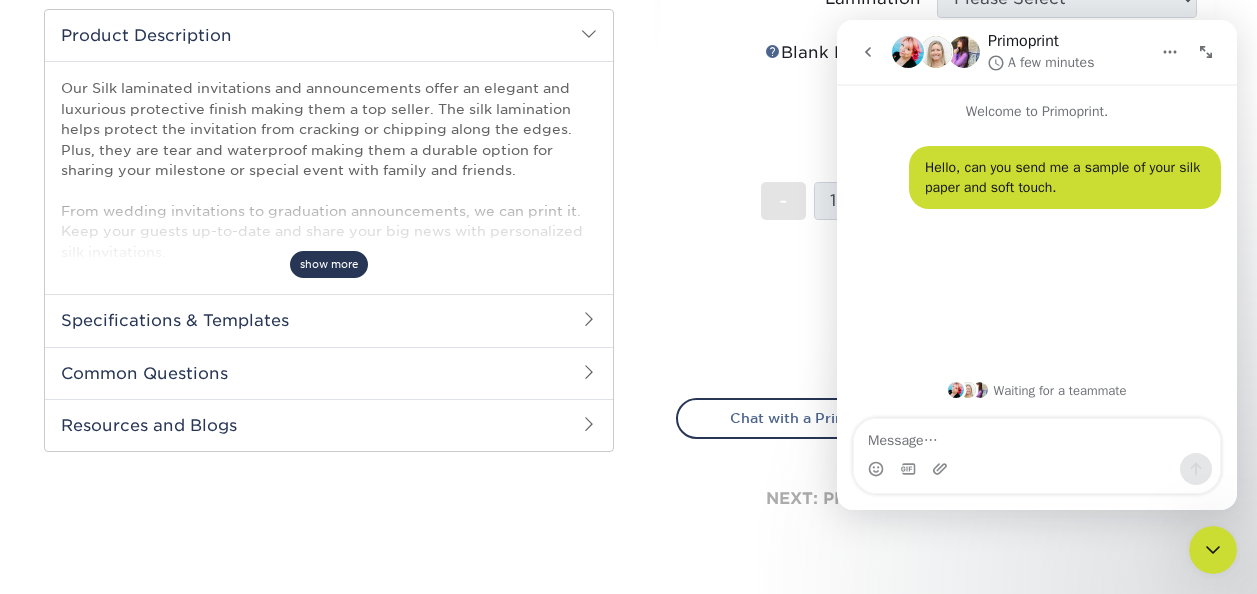 click on "show more" at bounding box center (329, 264) 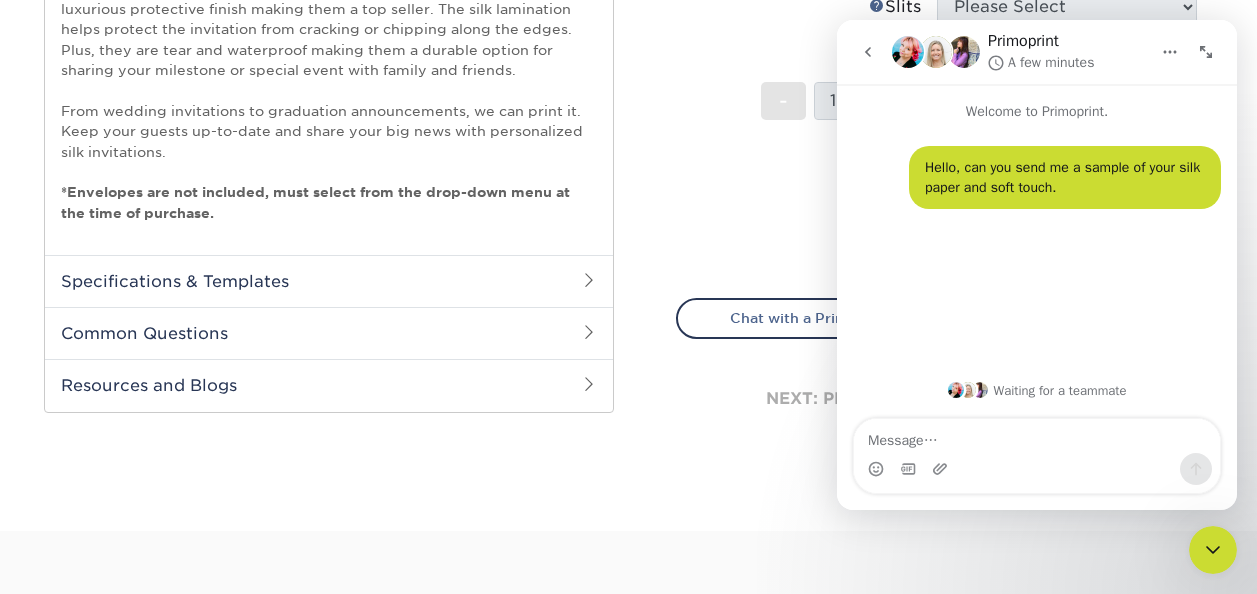 scroll, scrollTop: 800, scrollLeft: 0, axis: vertical 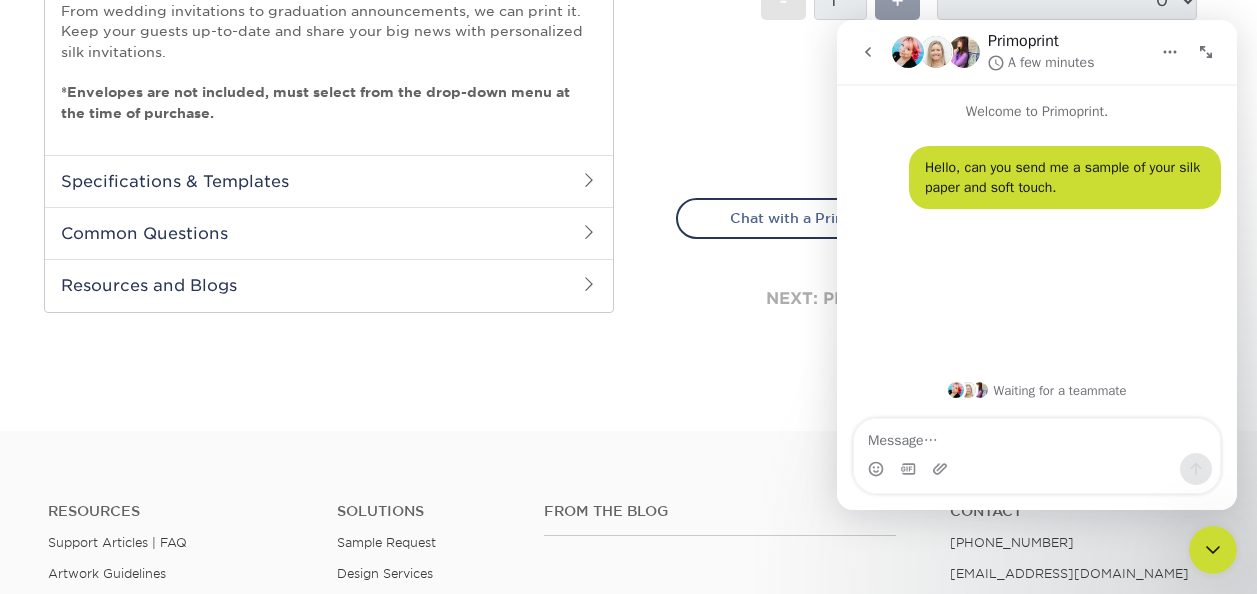 click at bounding box center [589, 180] 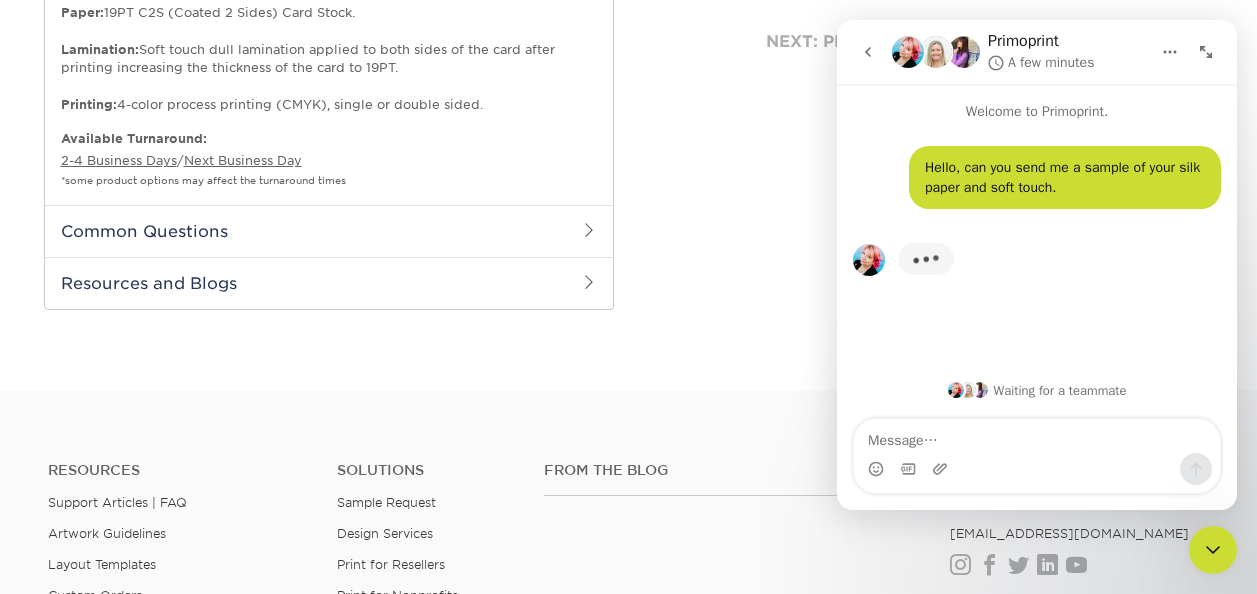 scroll, scrollTop: 1100, scrollLeft: 0, axis: vertical 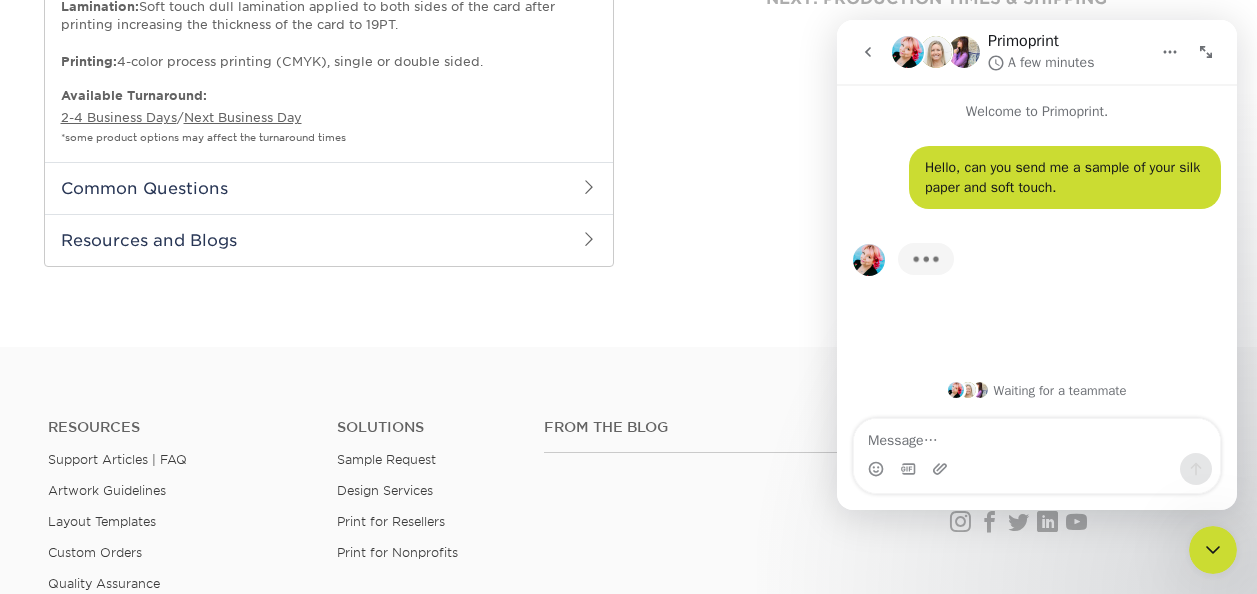 click on "Common Questions" at bounding box center (329, 188) 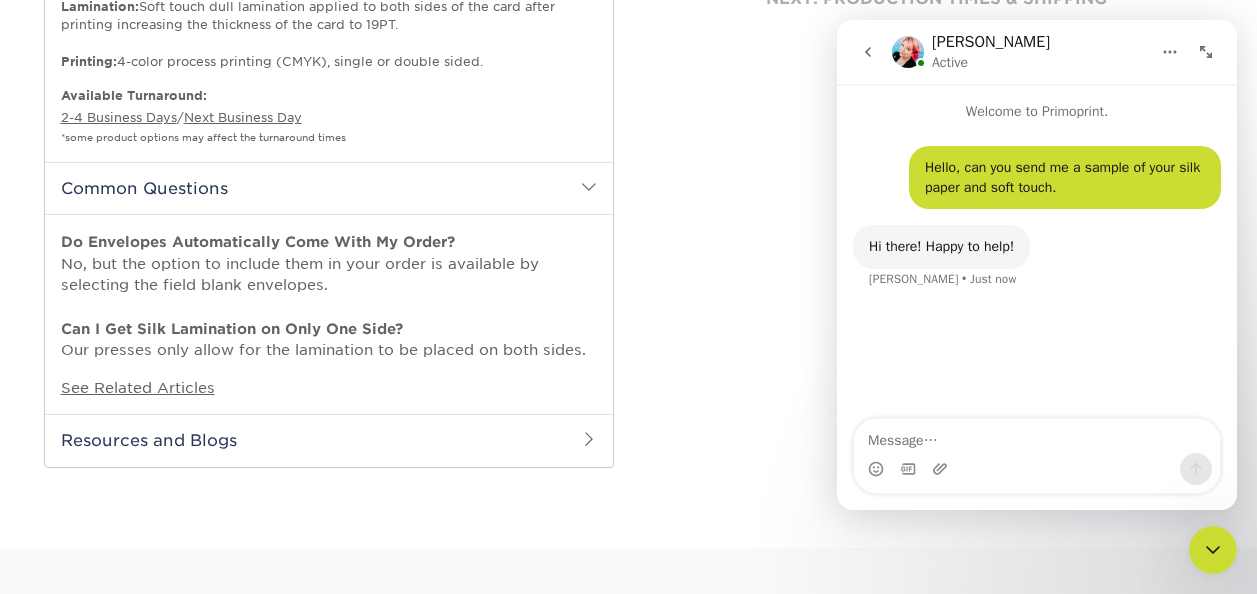 click on "Common Questions" at bounding box center (329, 188) 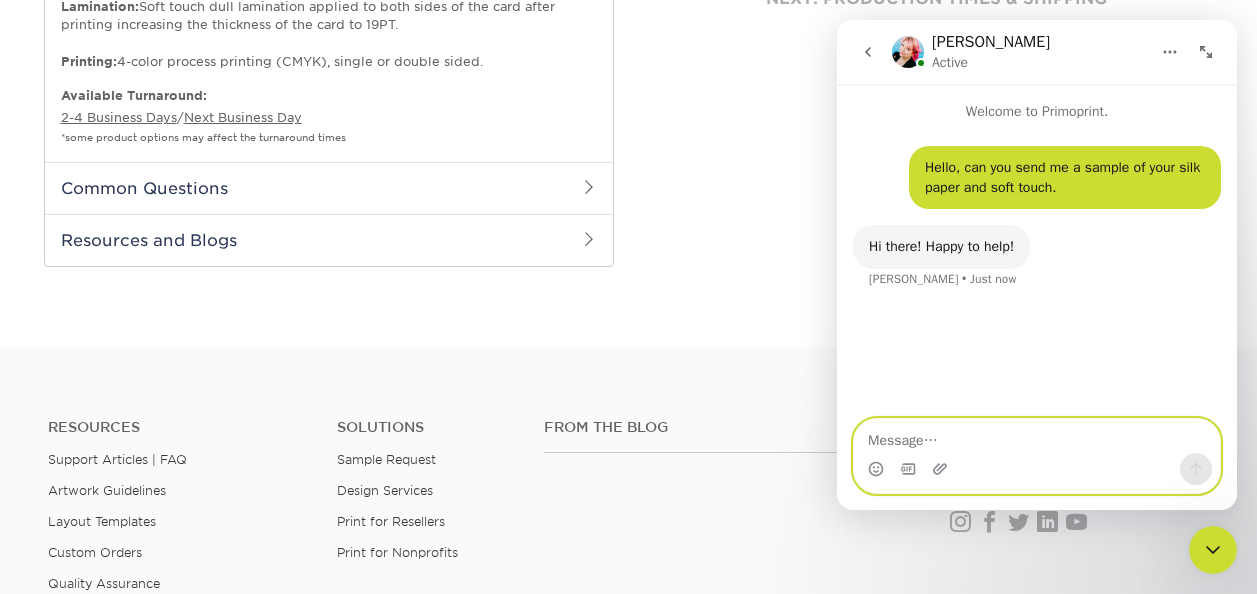 click at bounding box center (1037, 436) 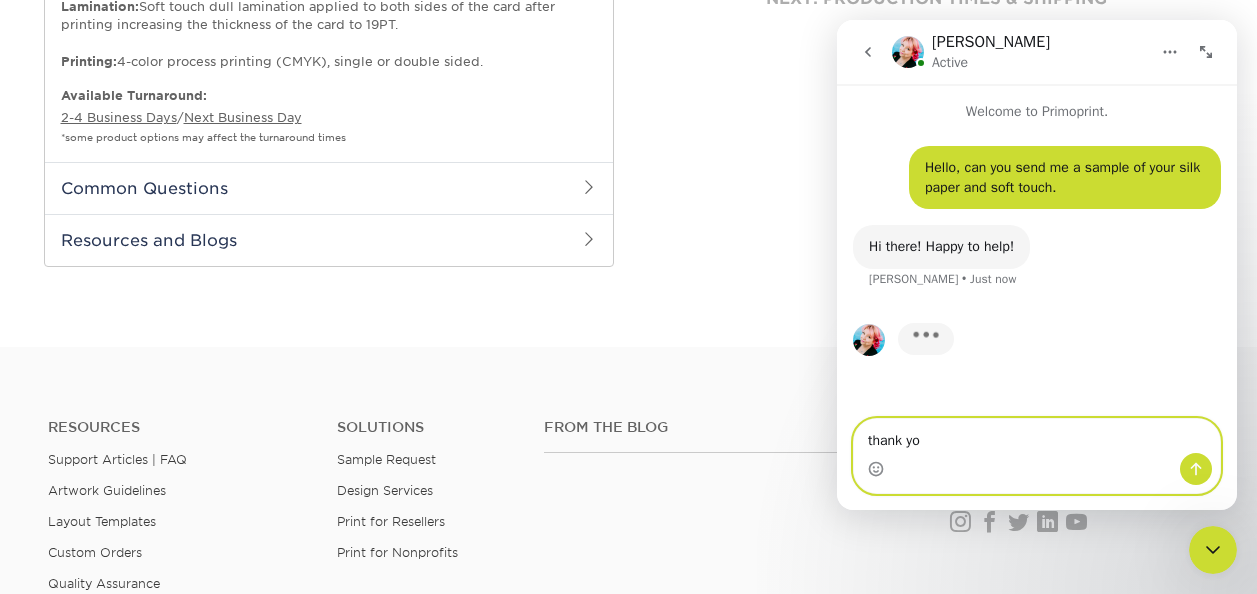 type on "thank you" 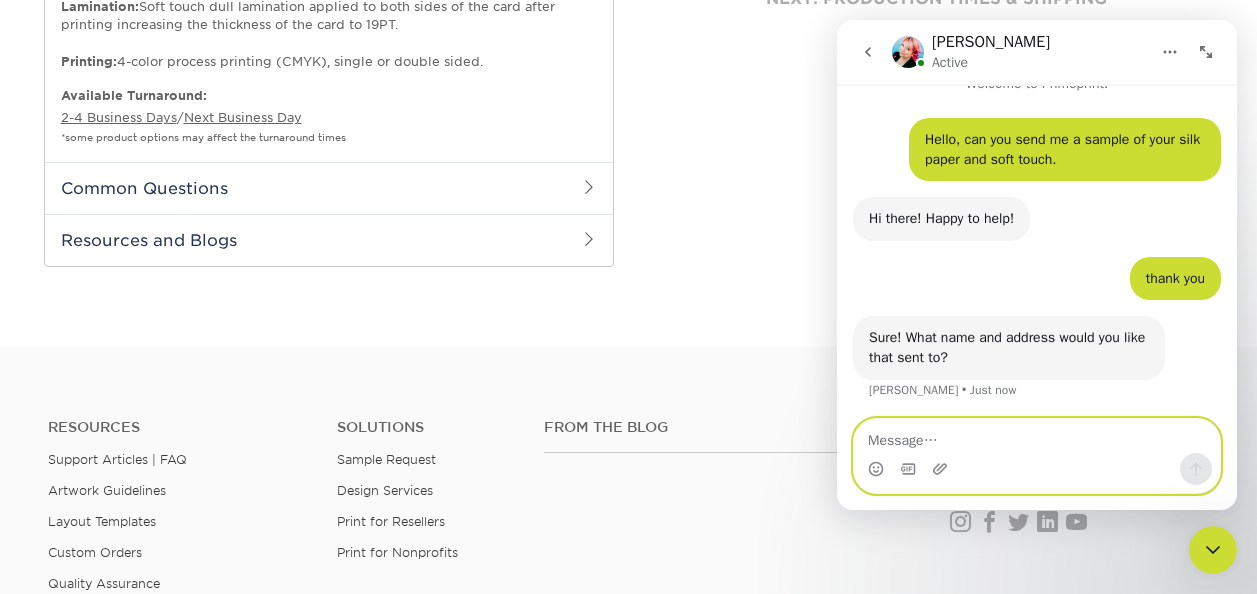 scroll, scrollTop: 30, scrollLeft: 0, axis: vertical 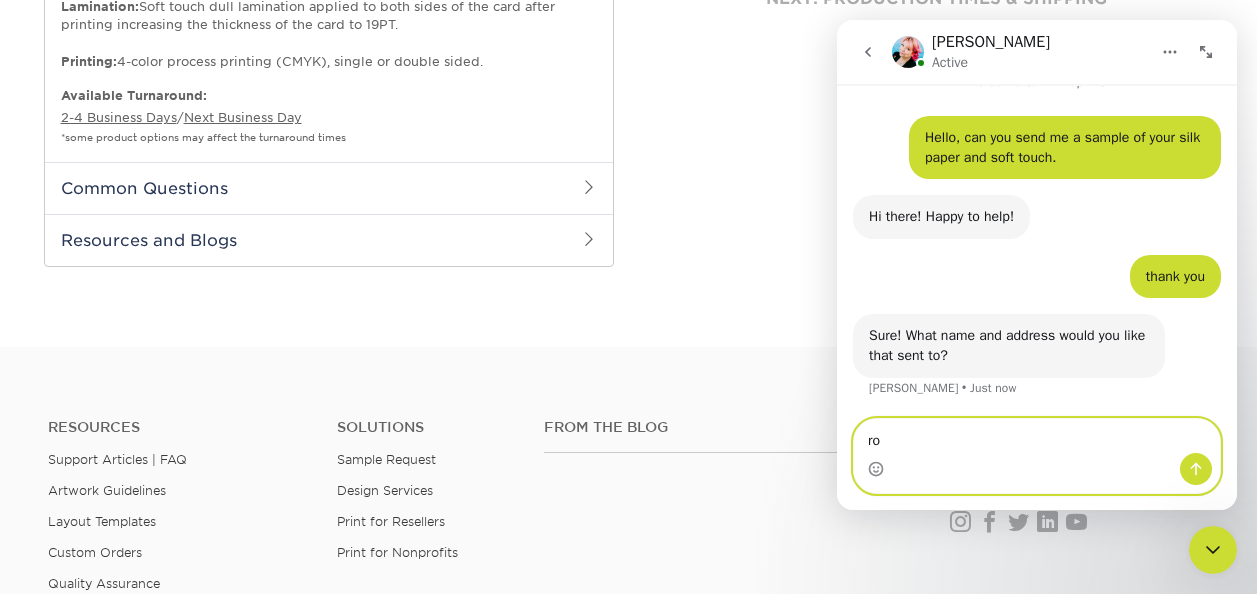 type on "r" 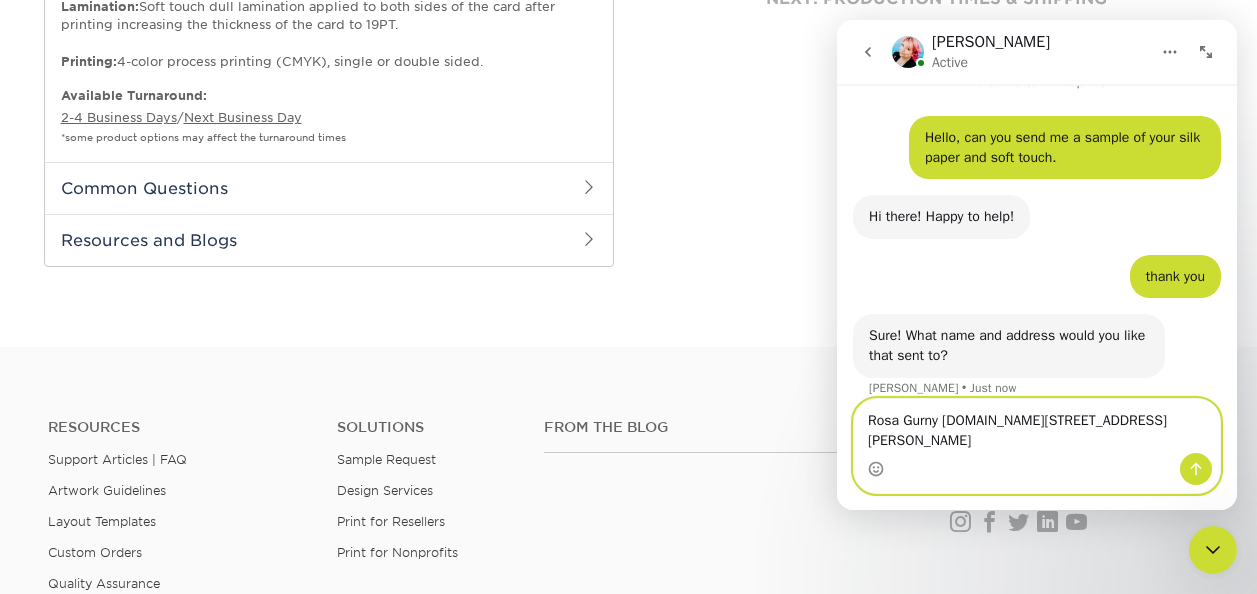type on "Rosa Gurny [DOMAIN_NAME][STREET_ADDRESS][PERSON_NAME]" 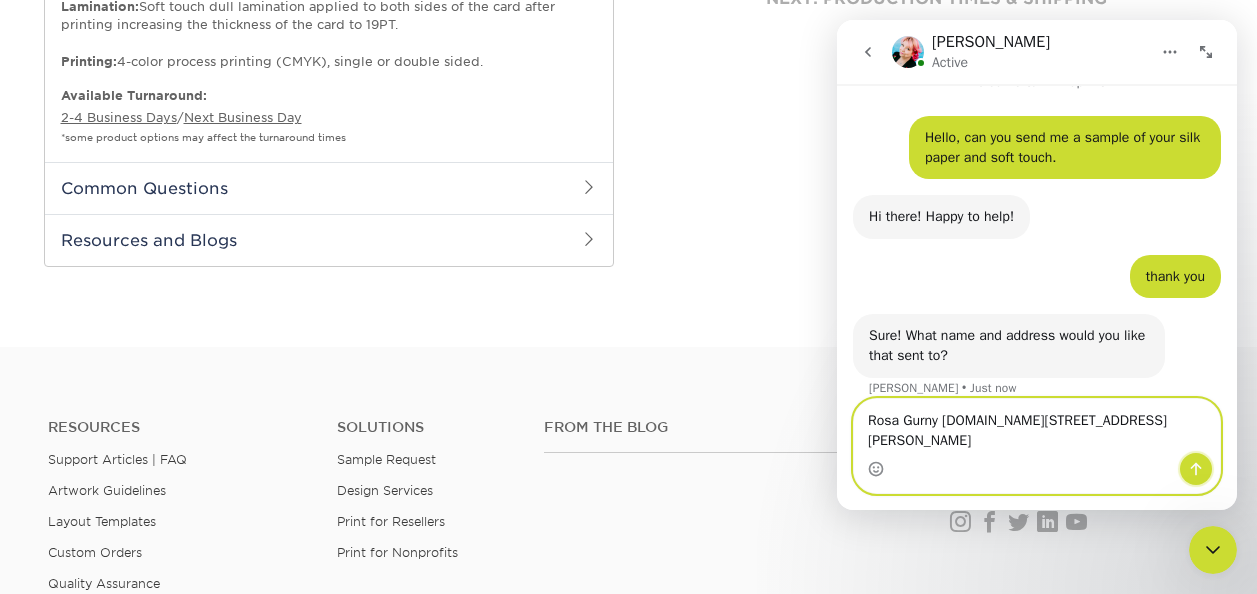 click at bounding box center [1196, 469] 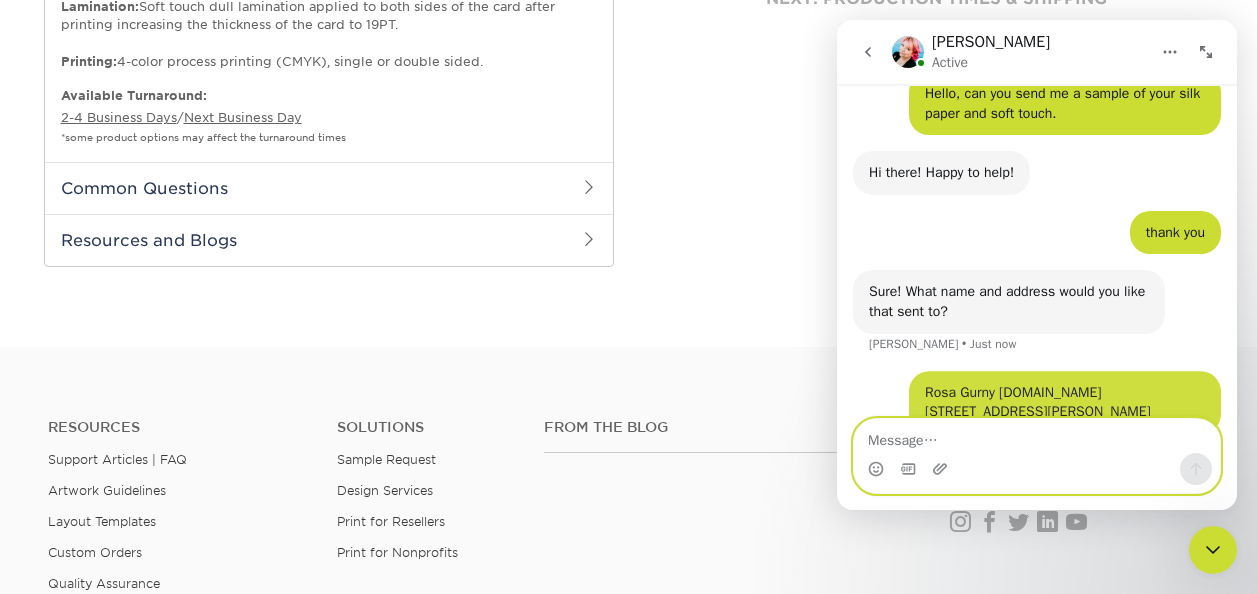 scroll, scrollTop: 90, scrollLeft: 0, axis: vertical 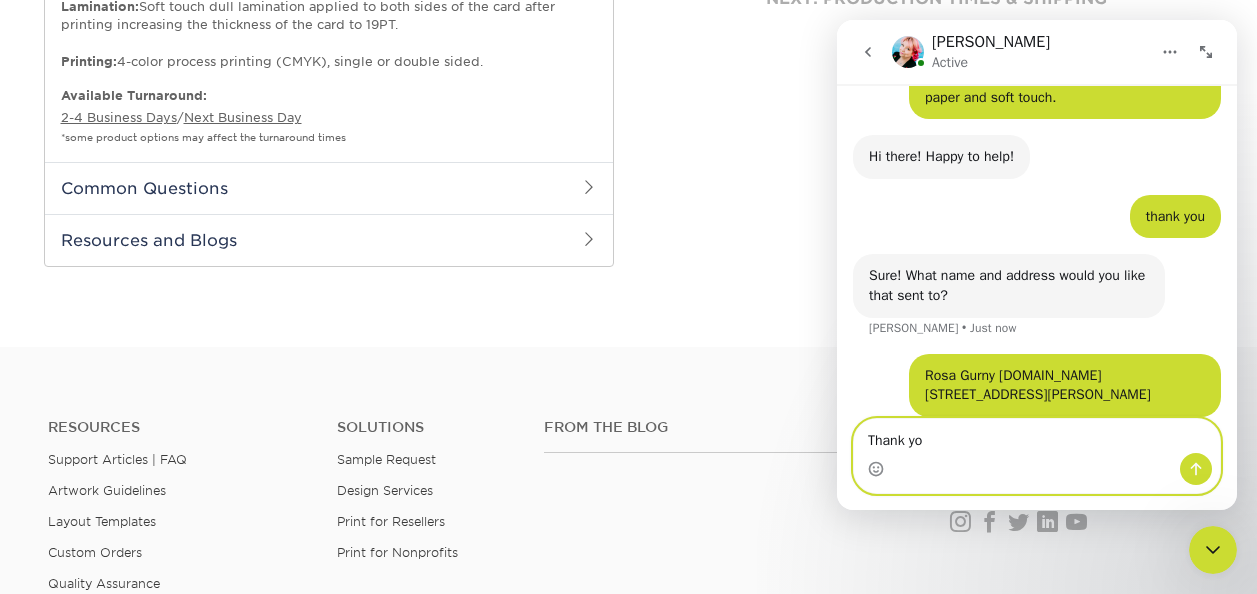 type on "Thank you" 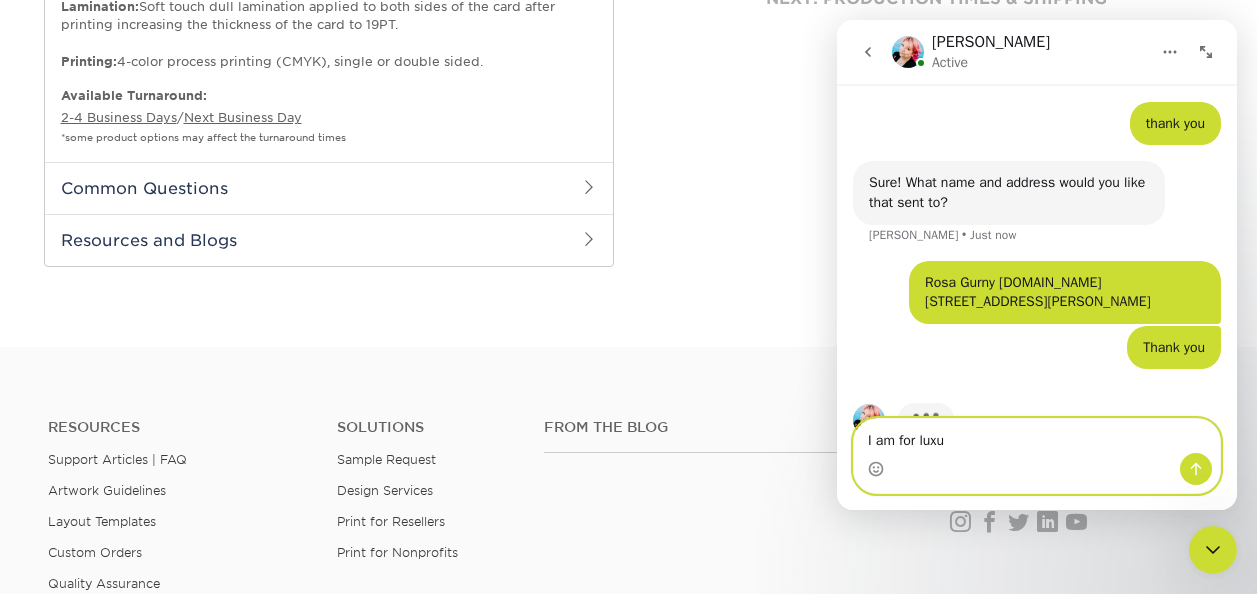 scroll, scrollTop: 213, scrollLeft: 0, axis: vertical 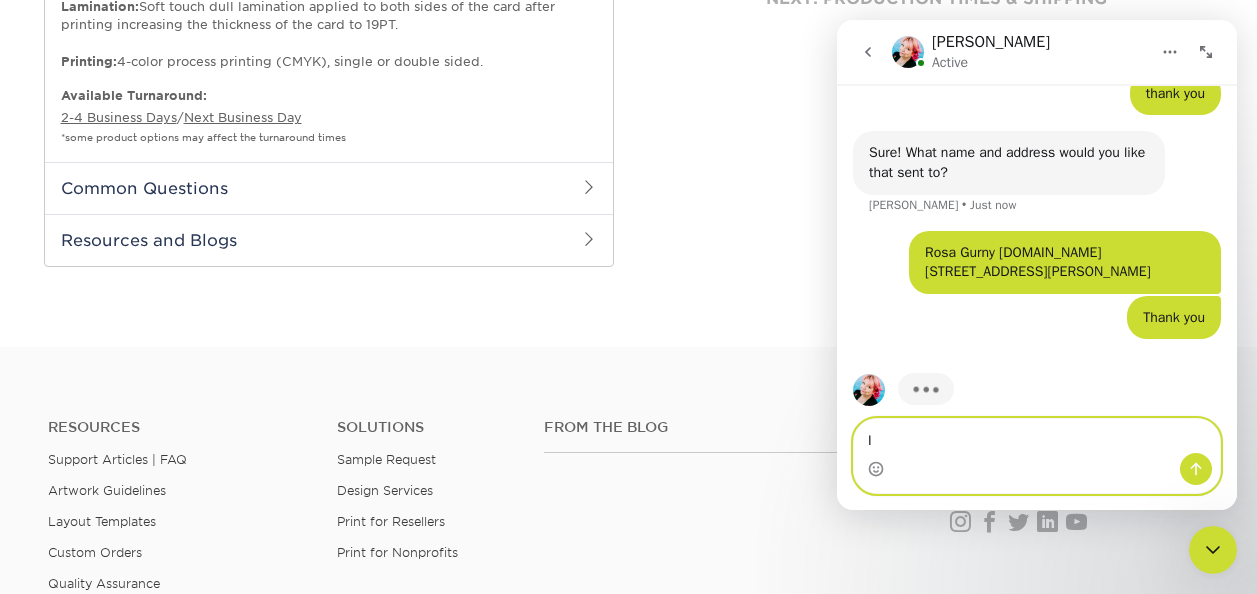 type on "I" 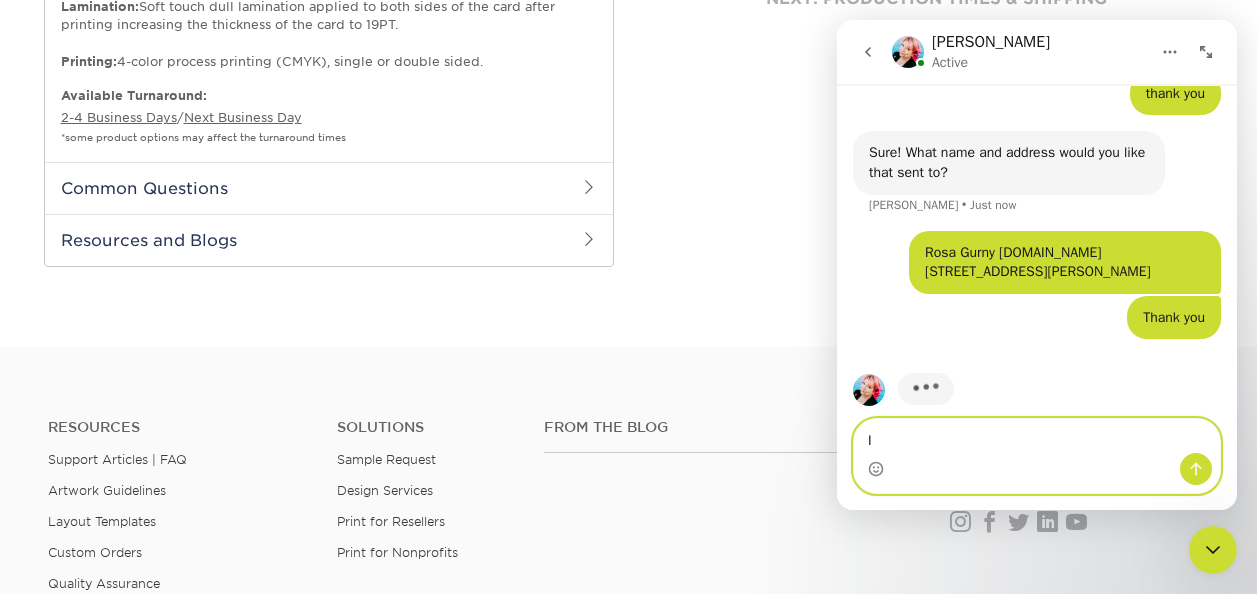 type 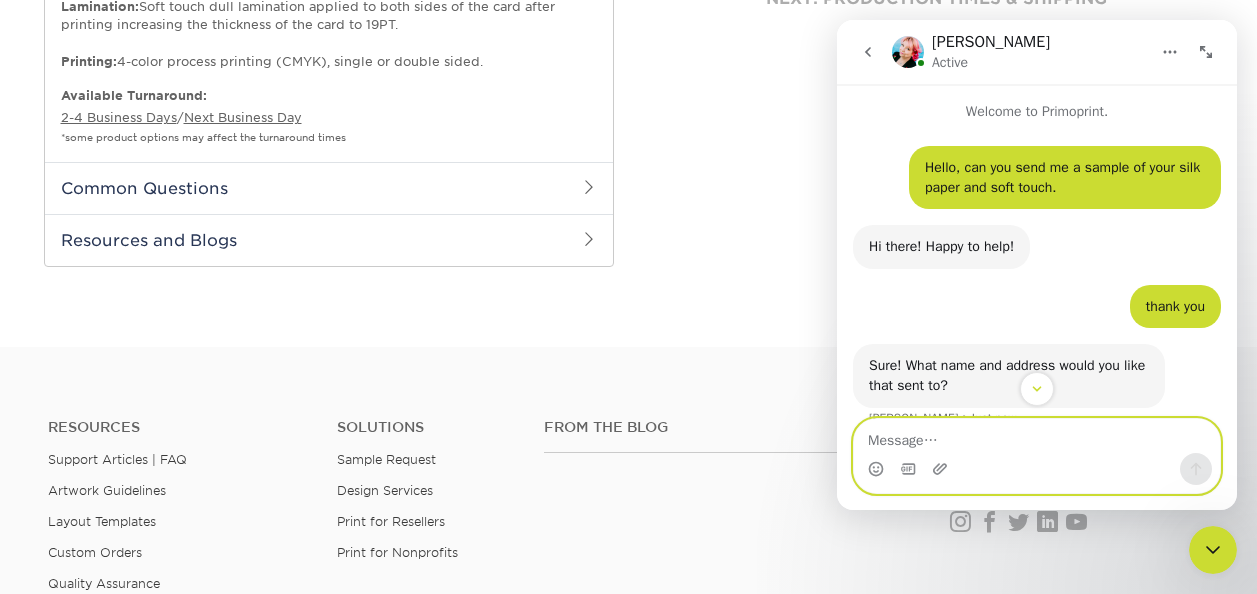 scroll, scrollTop: 51, scrollLeft: 0, axis: vertical 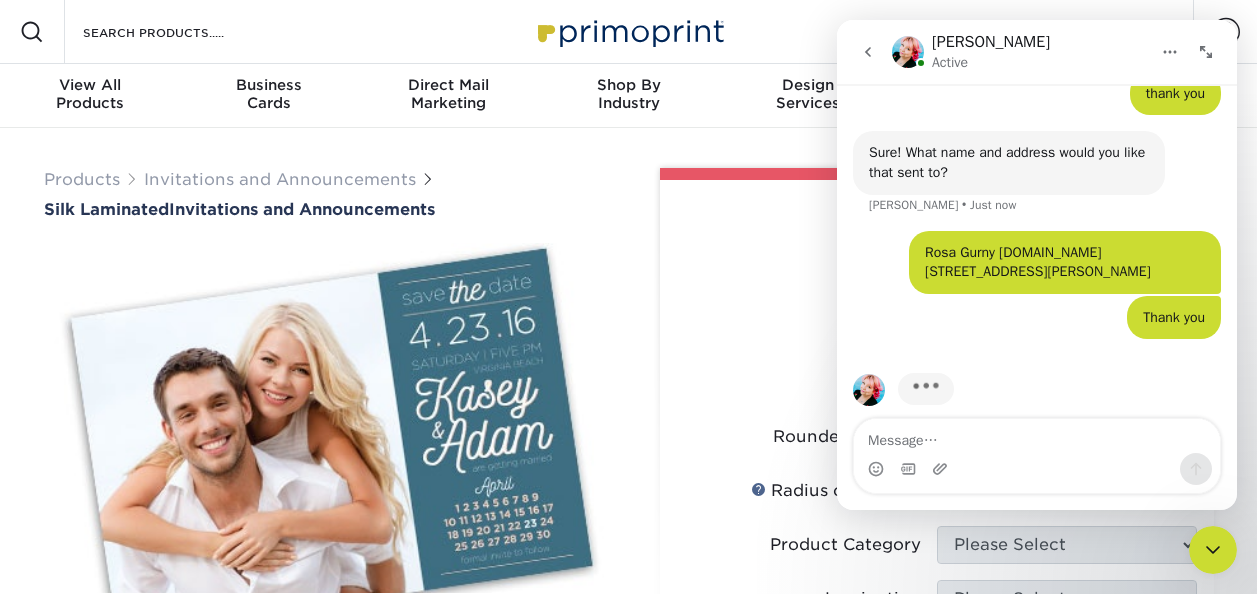 click 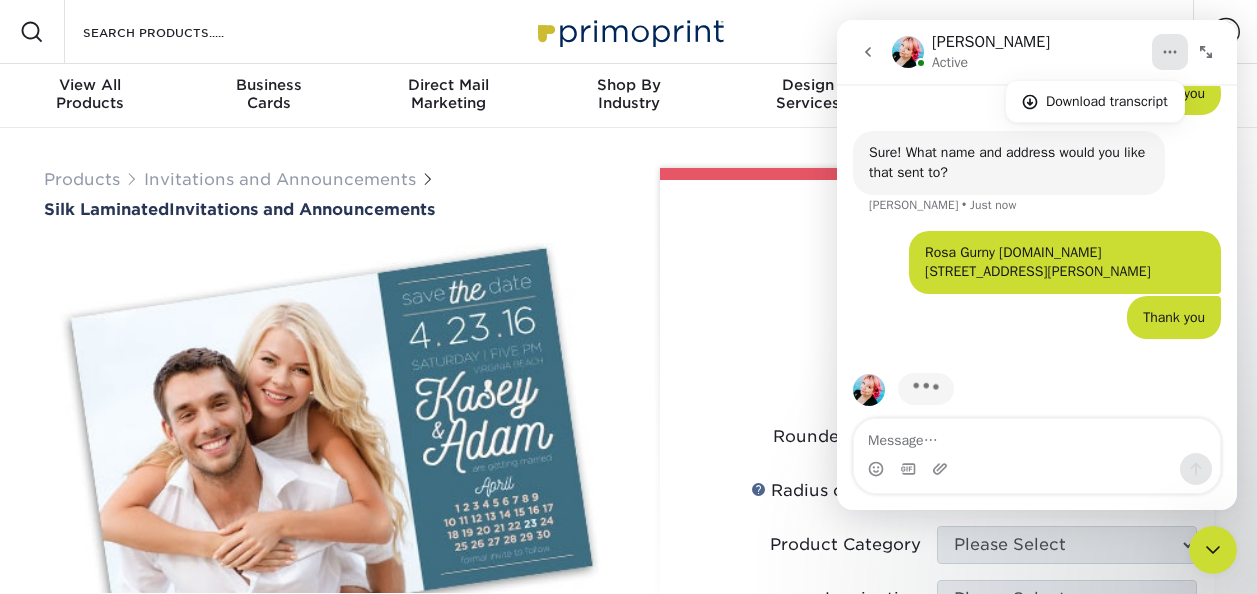 click at bounding box center [868, 52] 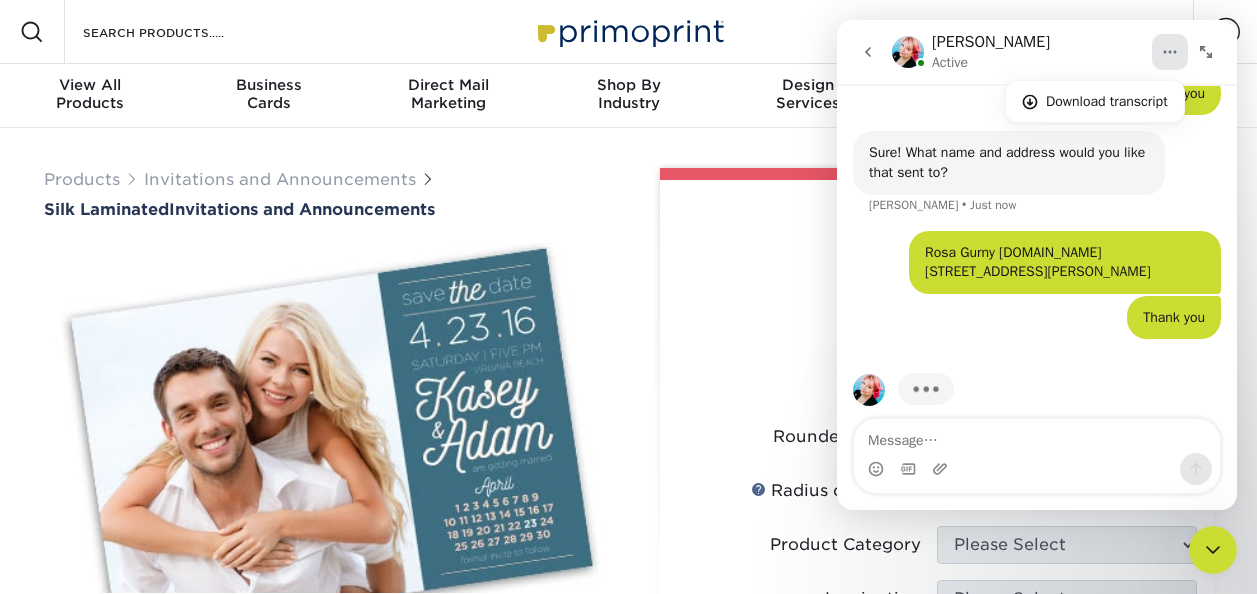 scroll, scrollTop: 0, scrollLeft: 0, axis: both 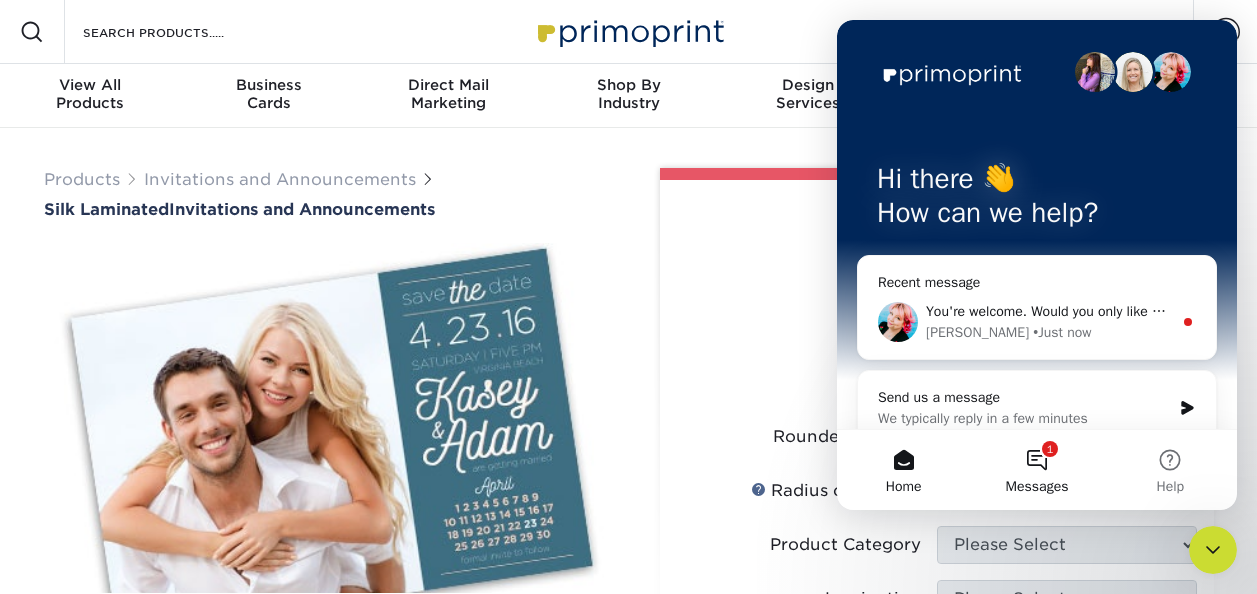 click on "1 Messages" at bounding box center [1036, 470] 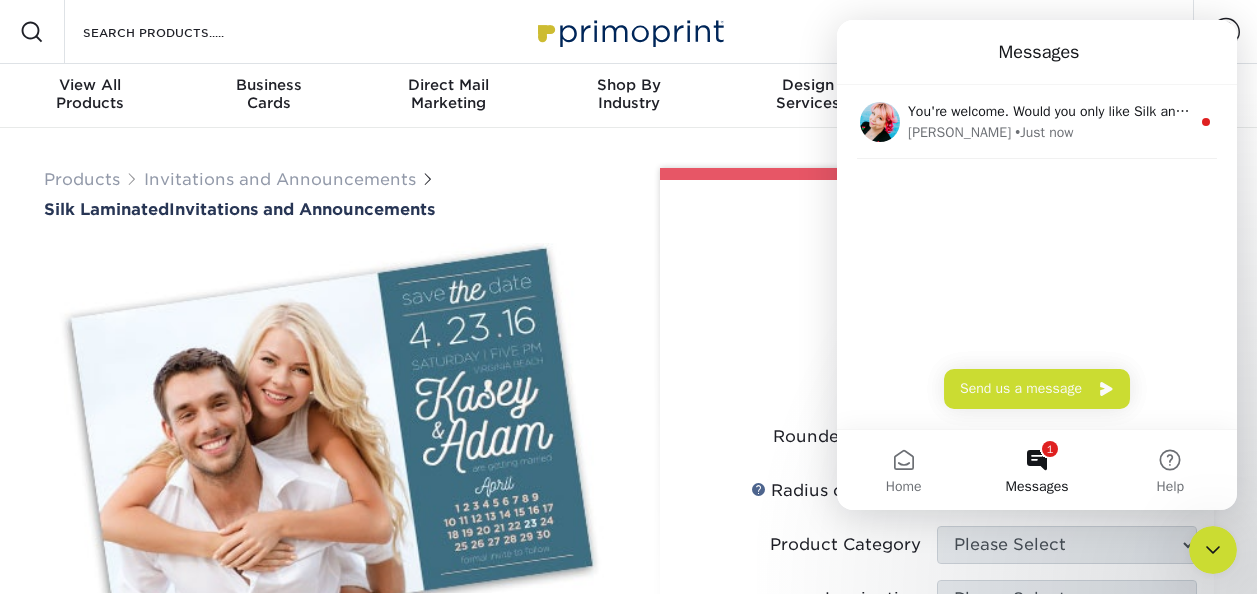 click 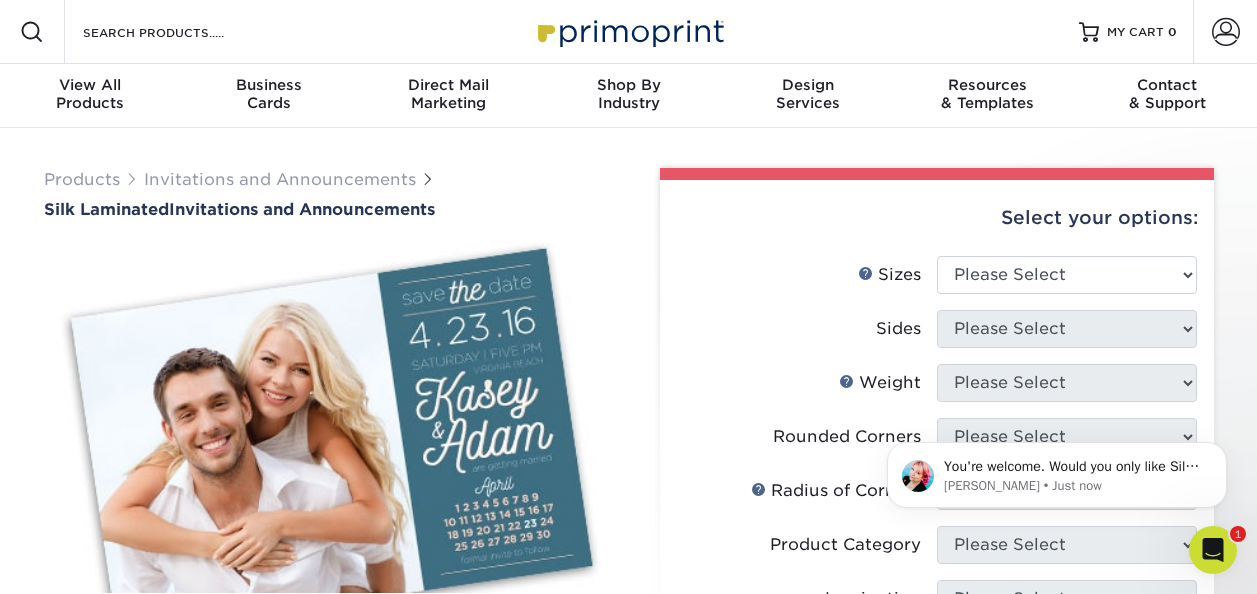 scroll, scrollTop: 0, scrollLeft: 0, axis: both 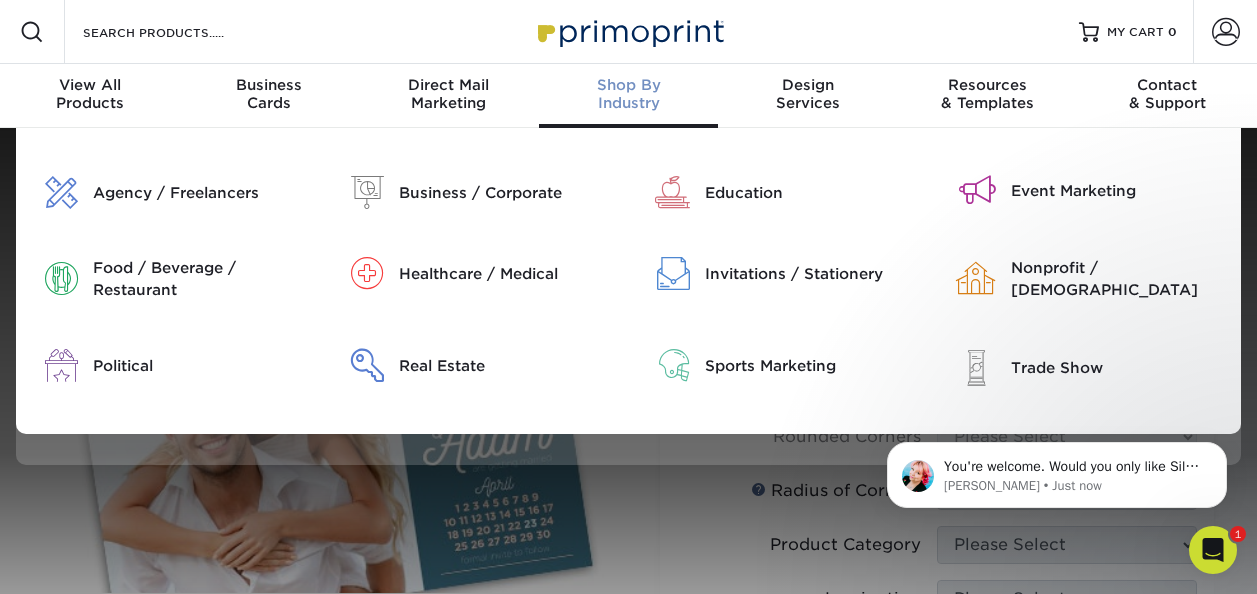 click on "Shop By" at bounding box center (629, 85) 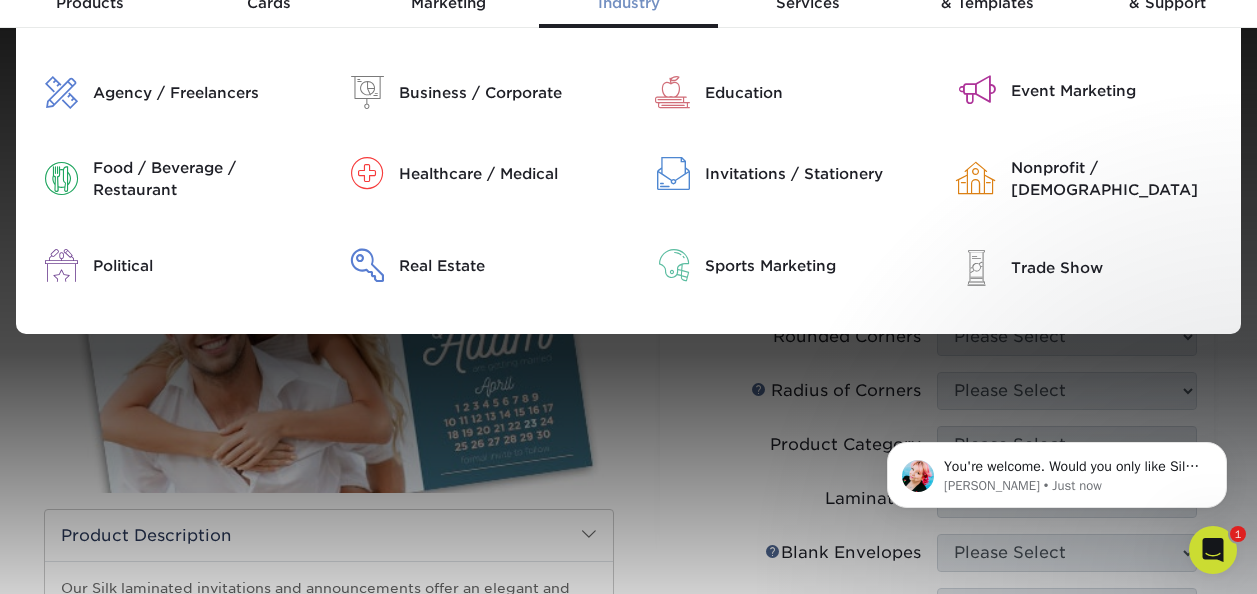 scroll, scrollTop: 0, scrollLeft: 0, axis: both 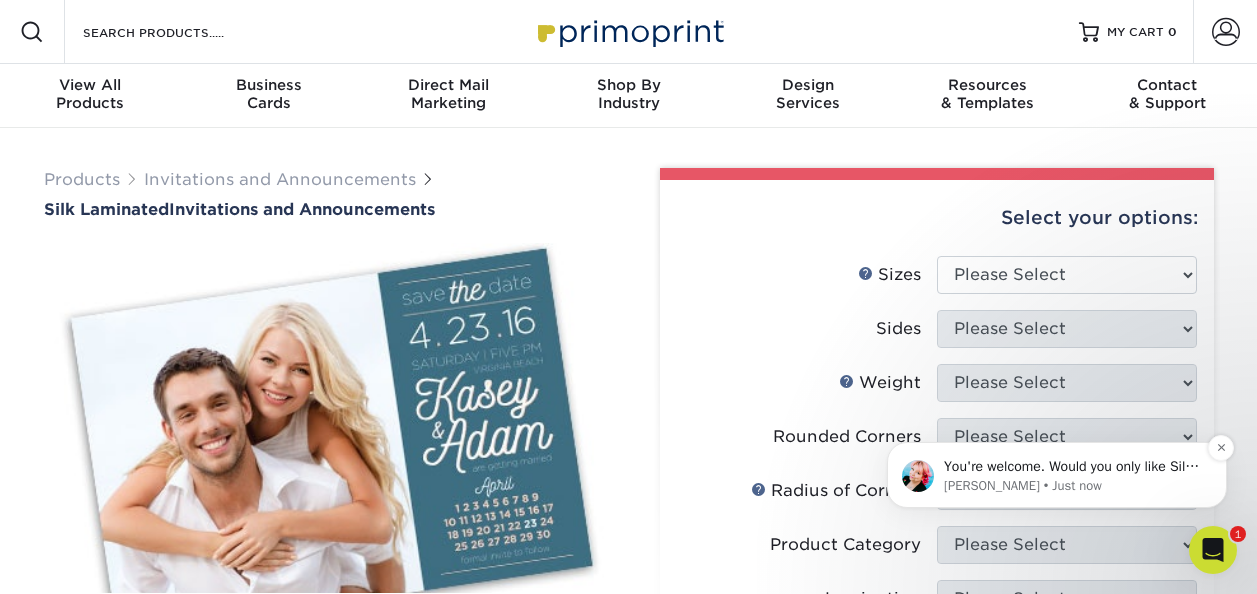 click on "[PERSON_NAME] • Just now" at bounding box center [1073, 486] 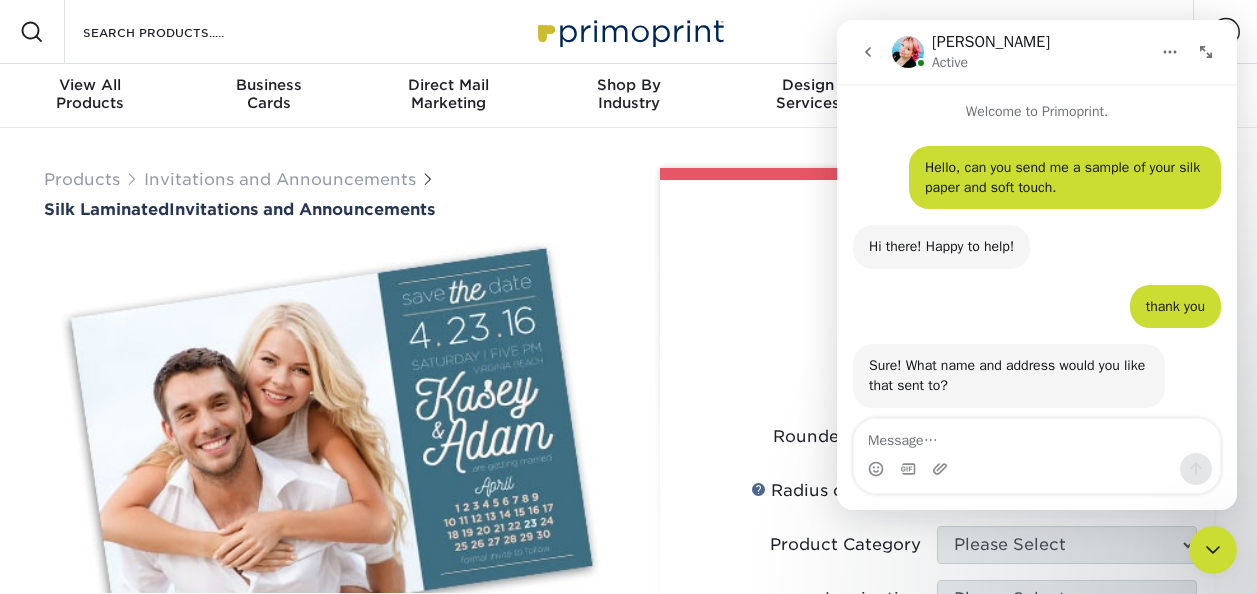 scroll, scrollTop: 3, scrollLeft: 0, axis: vertical 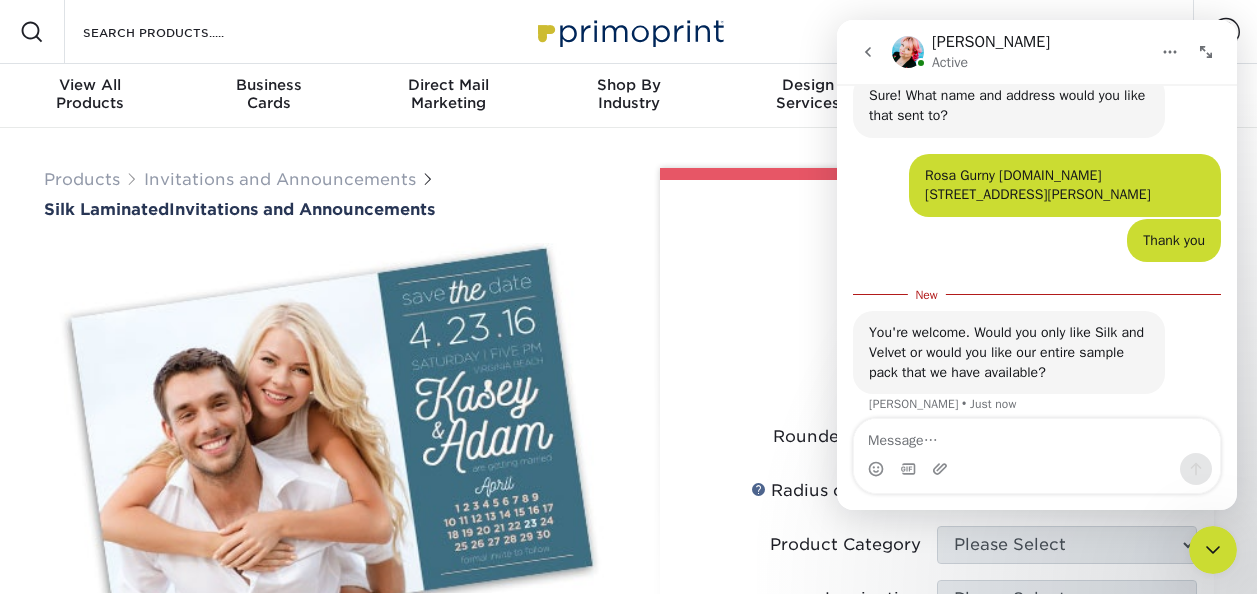 click at bounding box center [942, 469] 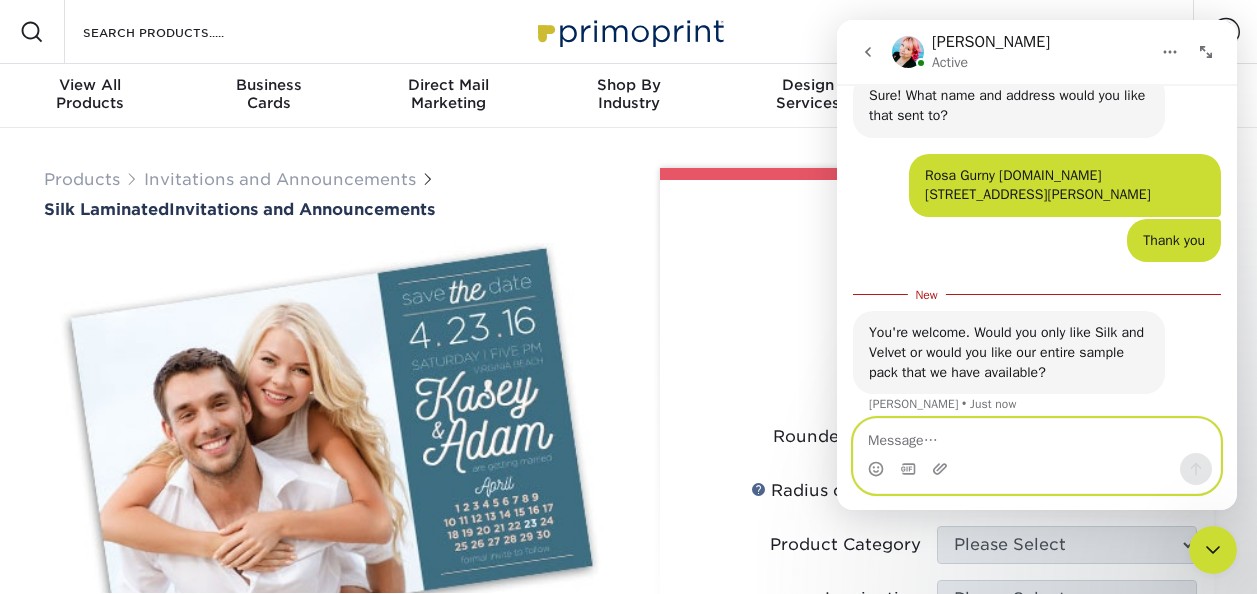 click at bounding box center [1037, 436] 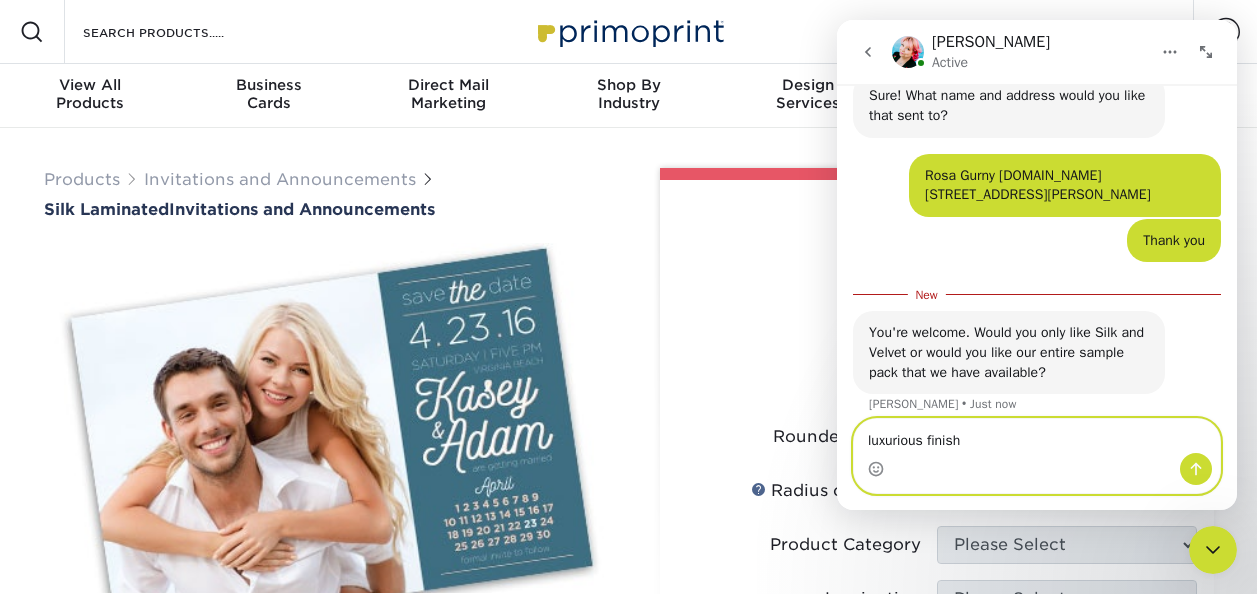 type on "luxurious finish" 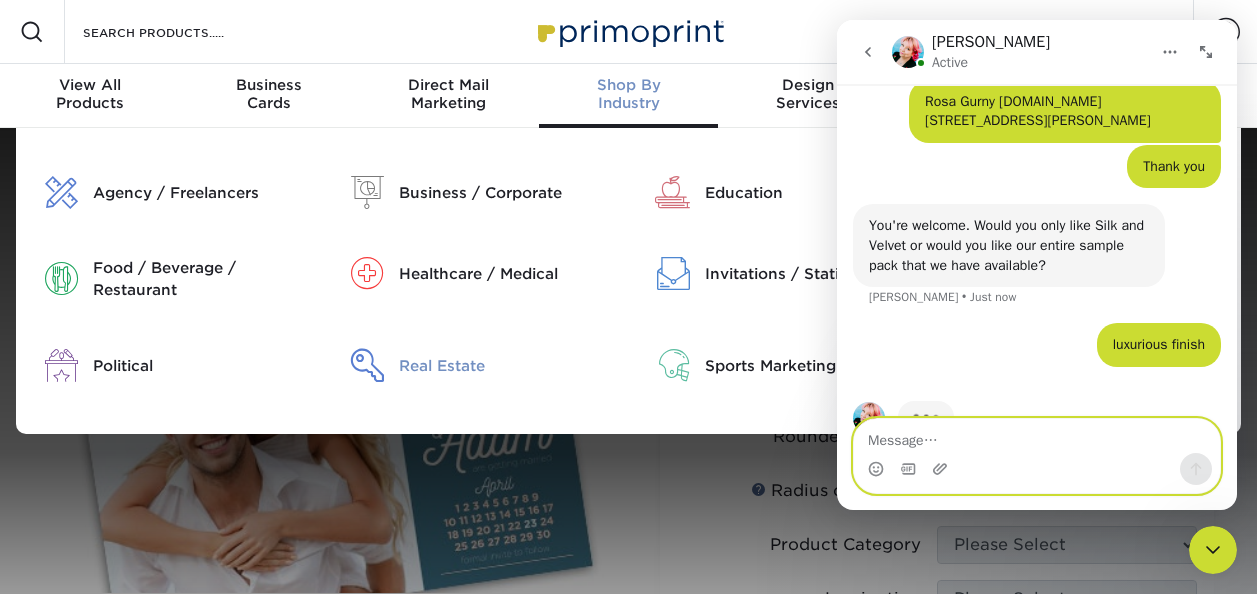 scroll, scrollTop: 371, scrollLeft: 0, axis: vertical 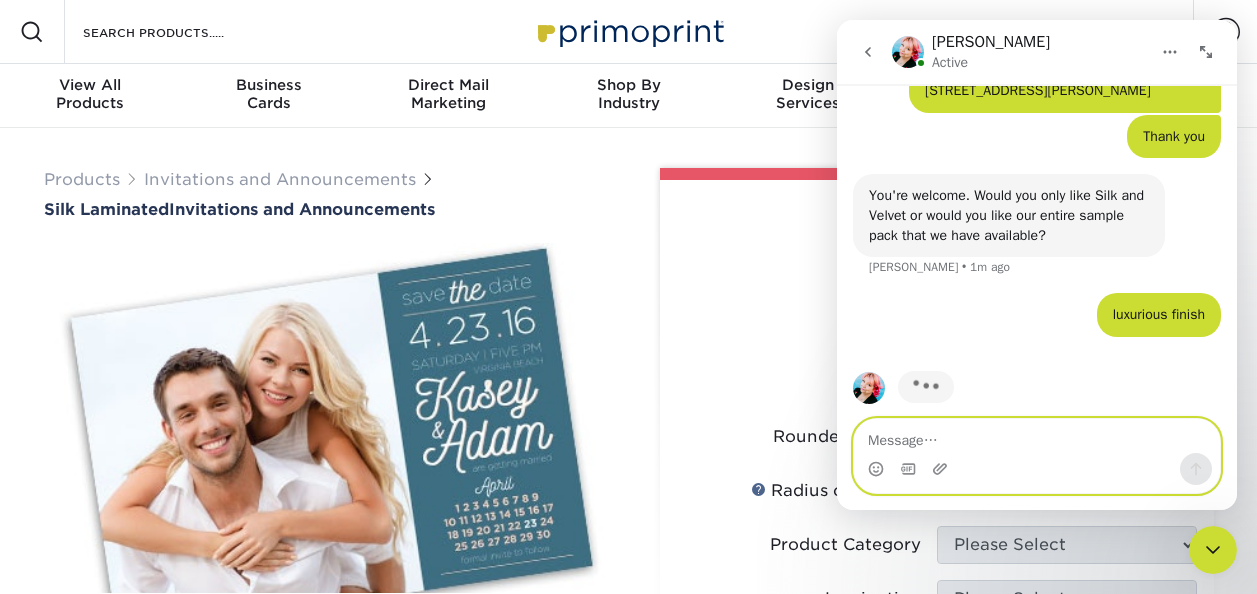 click at bounding box center [1037, 436] 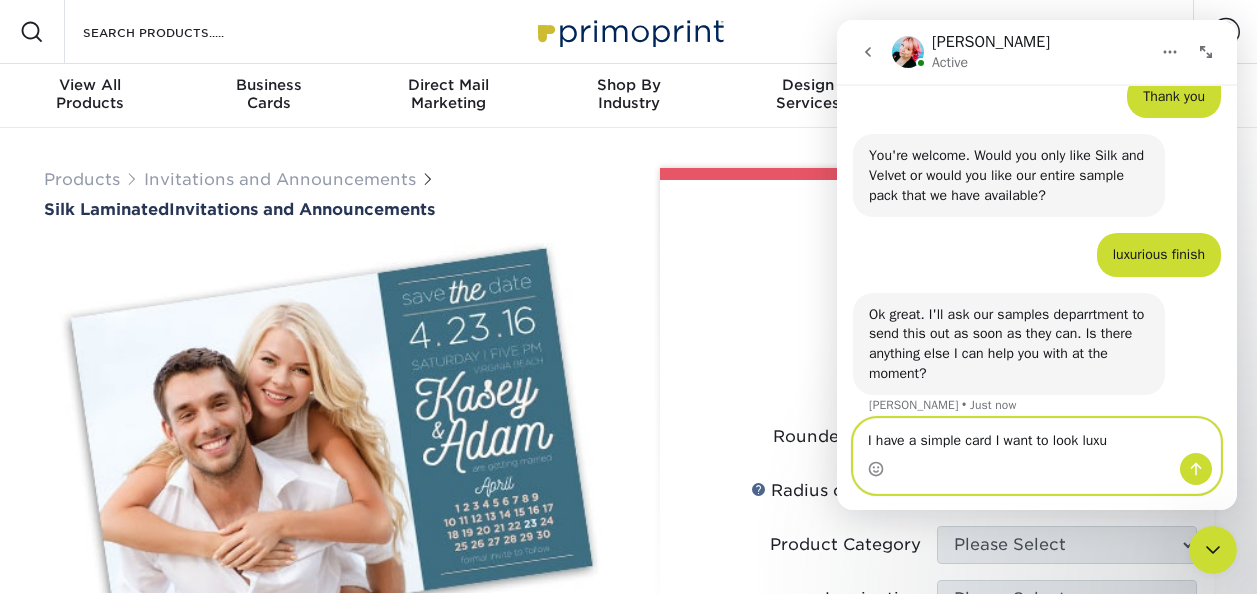 scroll, scrollTop: 412, scrollLeft: 0, axis: vertical 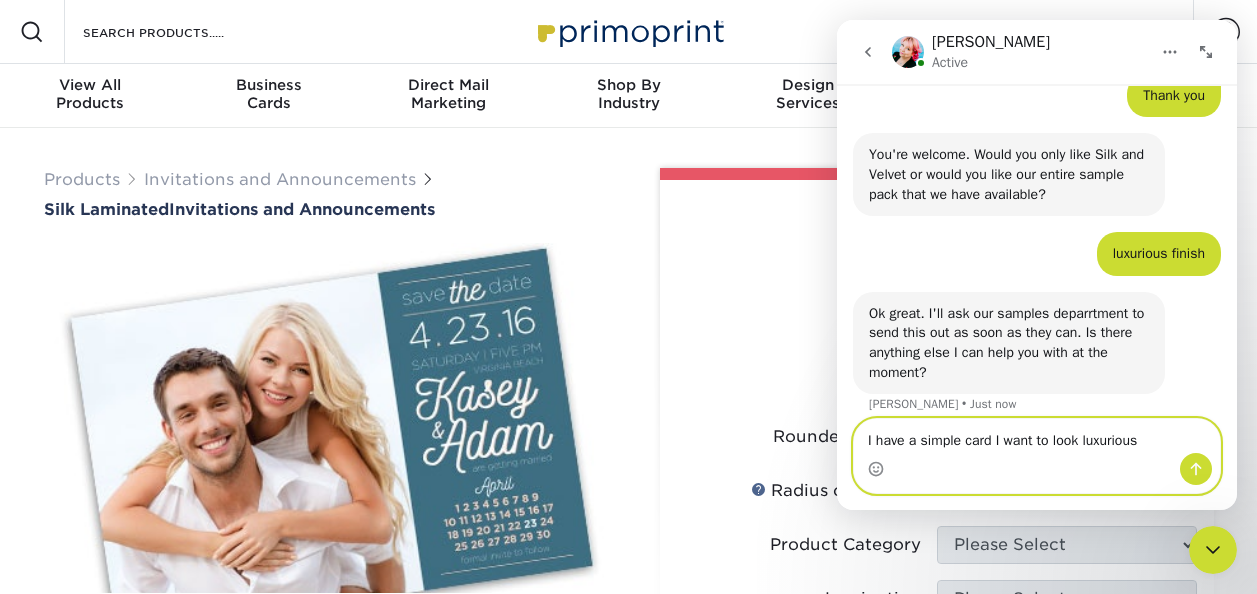 drag, startPoint x: 1155, startPoint y: 447, endPoint x: 865, endPoint y: 432, distance: 290.38766 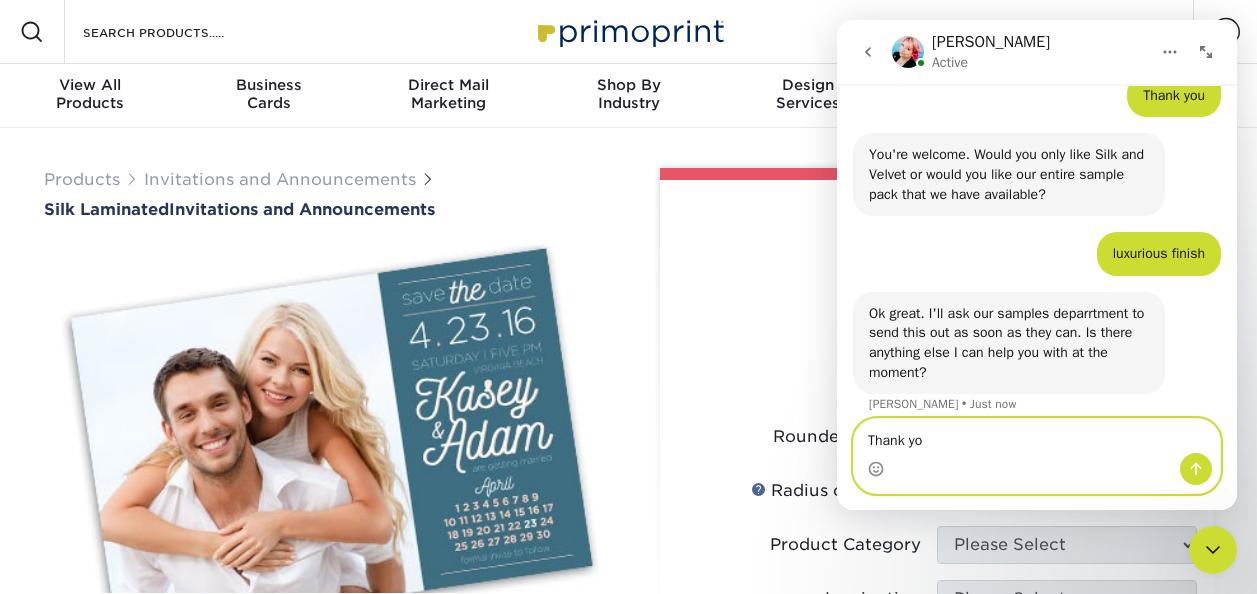 type on "Thank you" 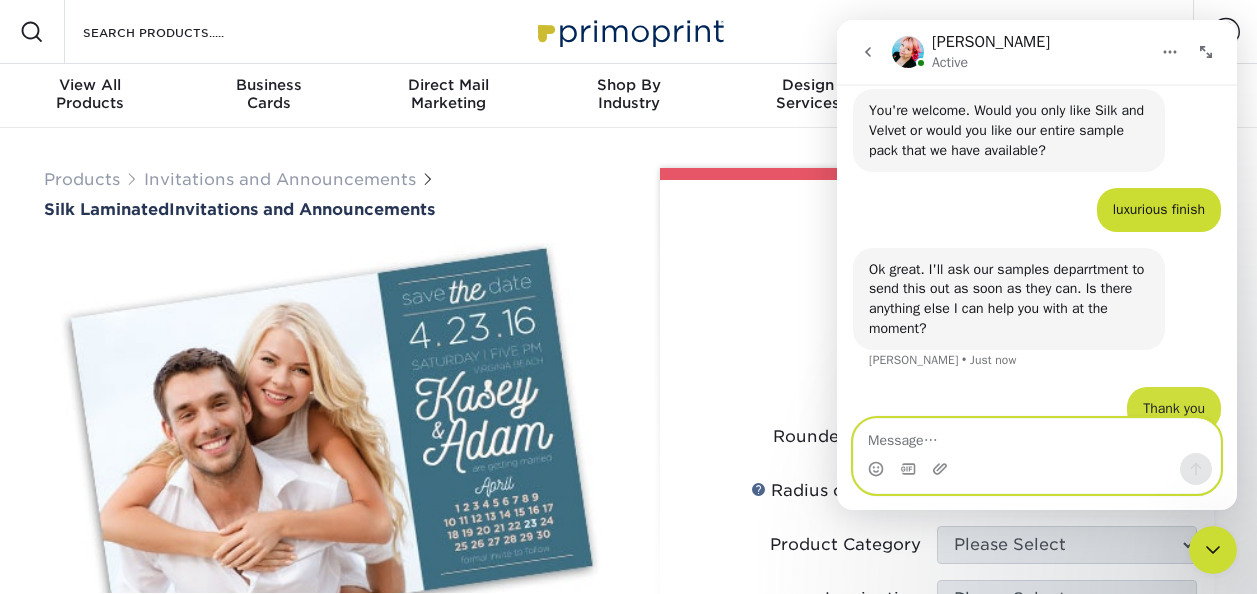 scroll, scrollTop: 472, scrollLeft: 0, axis: vertical 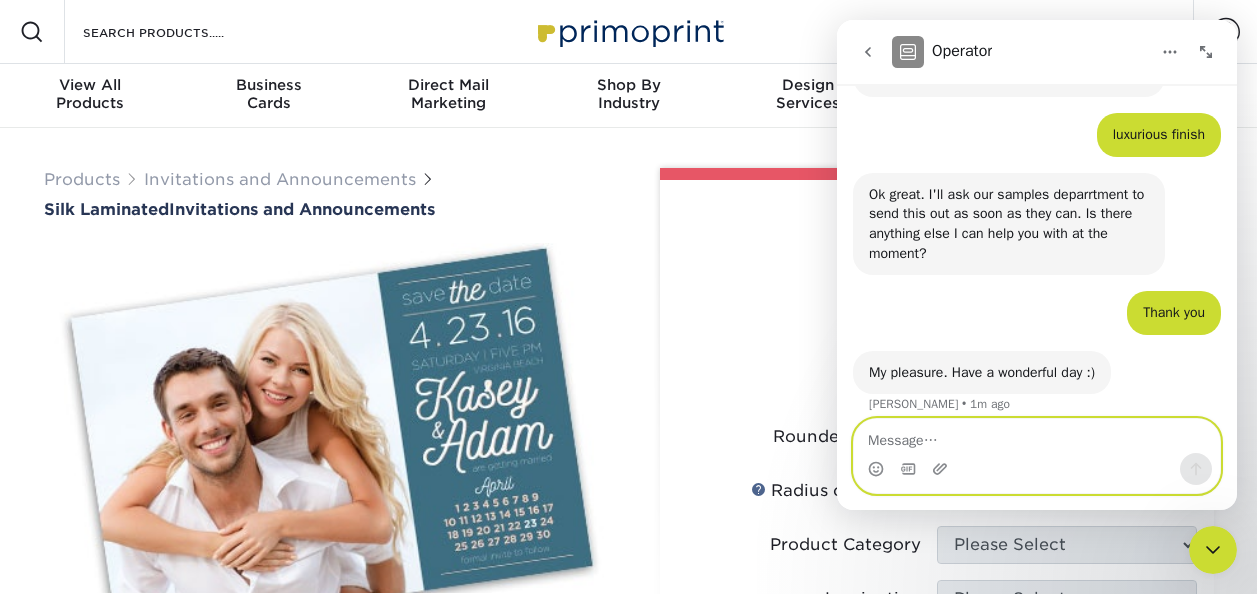 click at bounding box center [1037, 436] 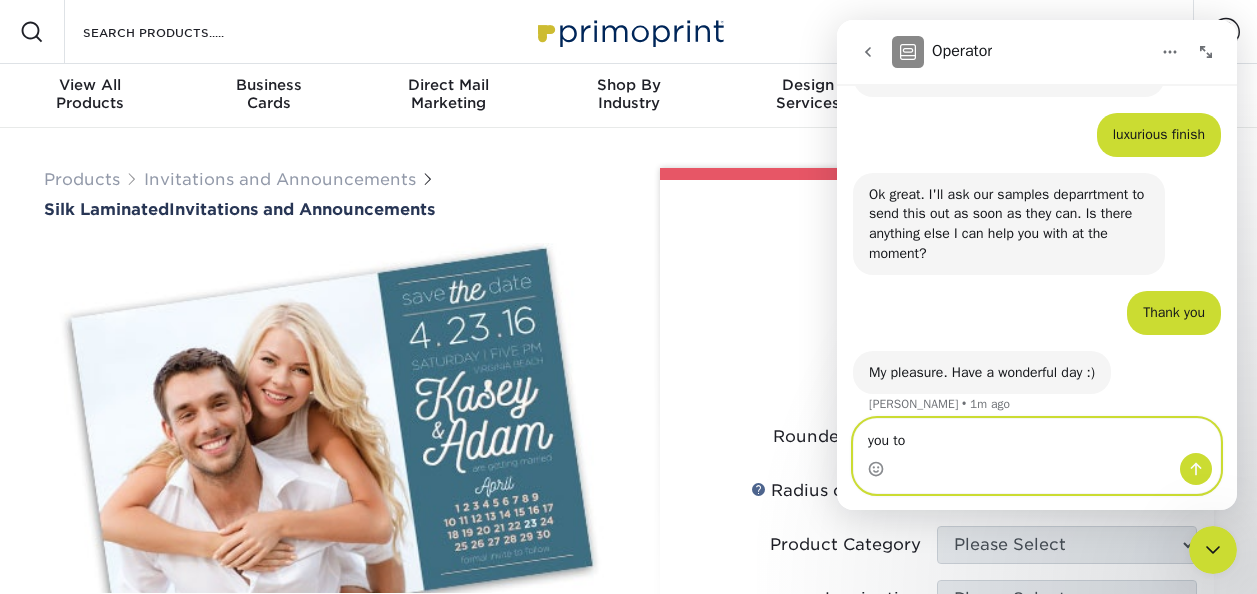 type on "you too" 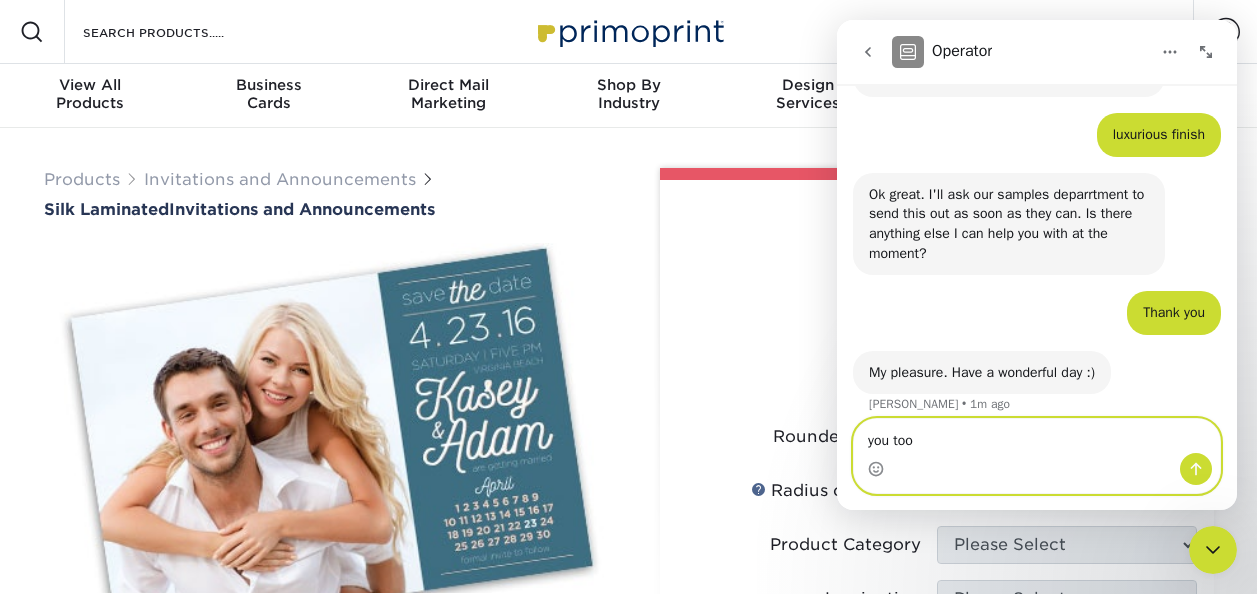 type 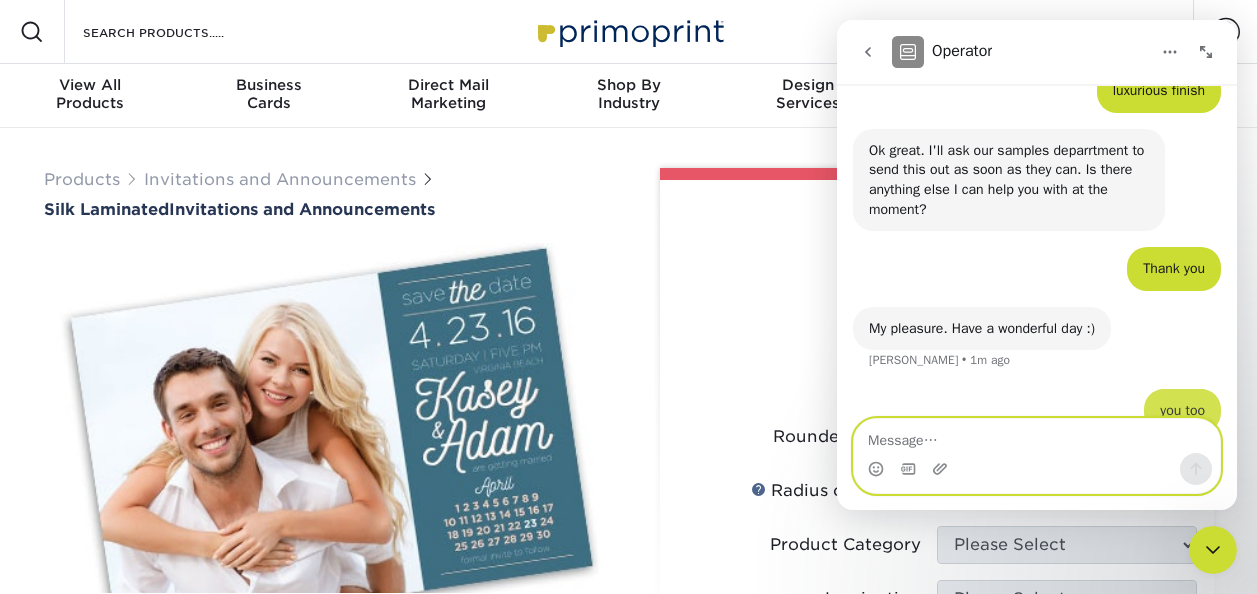 scroll, scrollTop: 591, scrollLeft: 0, axis: vertical 